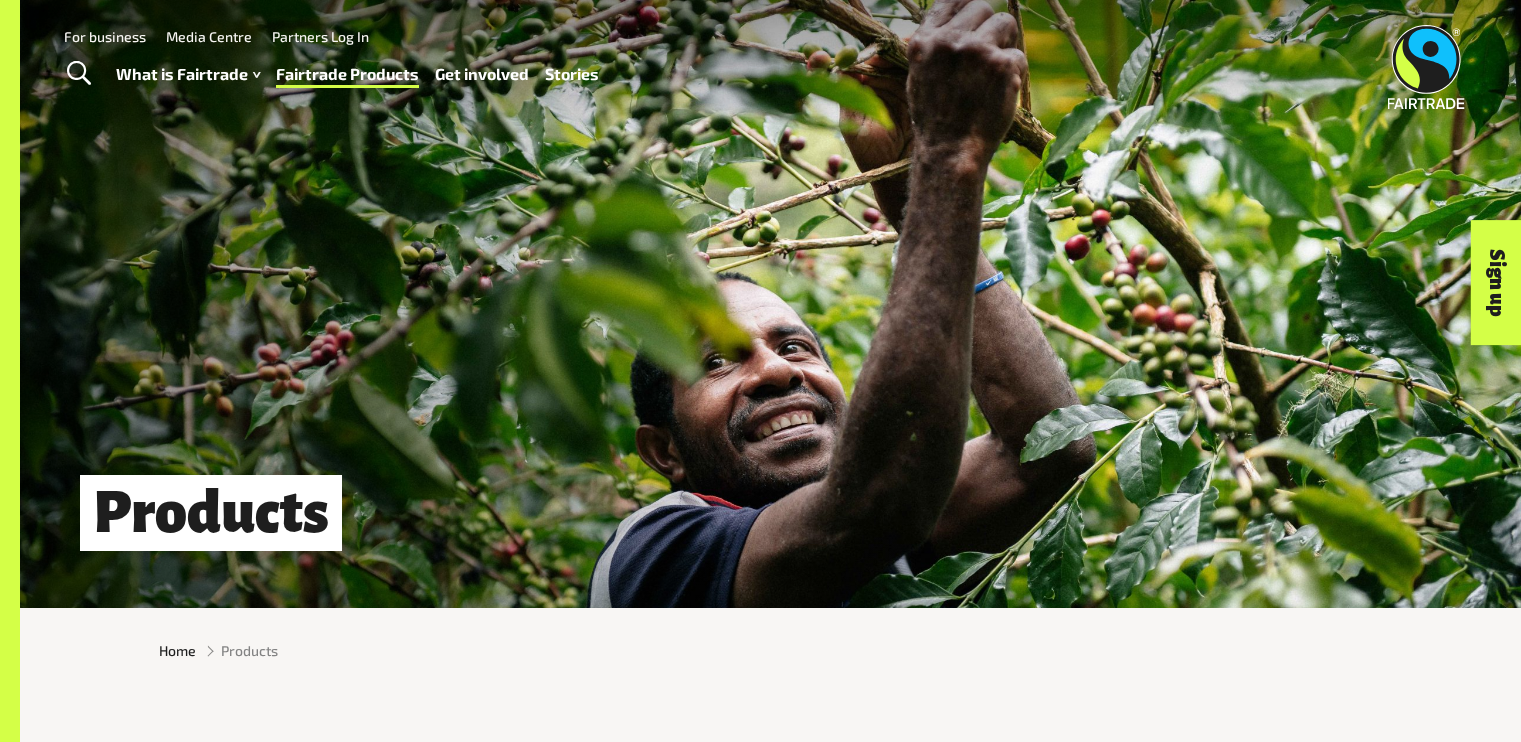 scroll, scrollTop: 0, scrollLeft: 0, axis: both 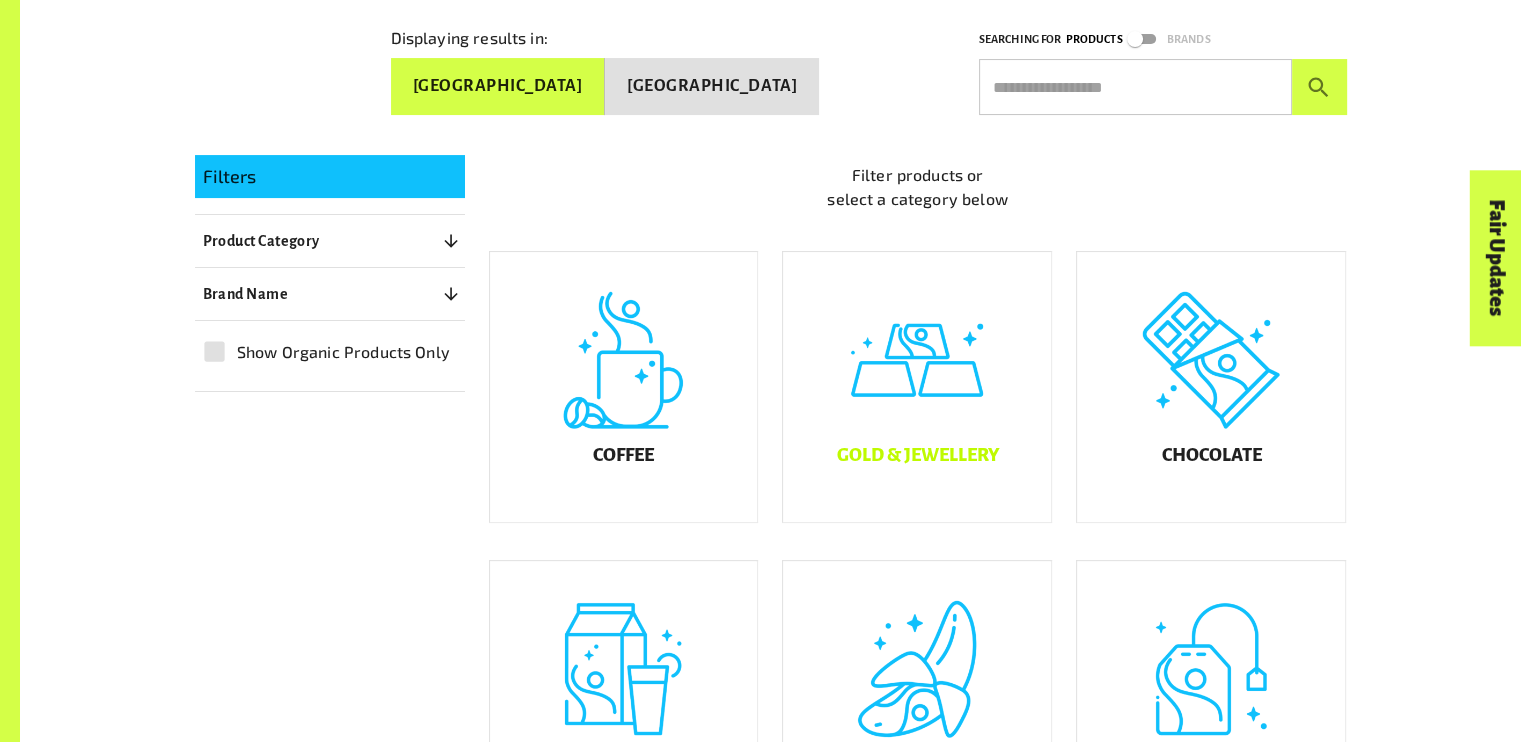 click on "Gold & Jewellery" at bounding box center [917, 387] 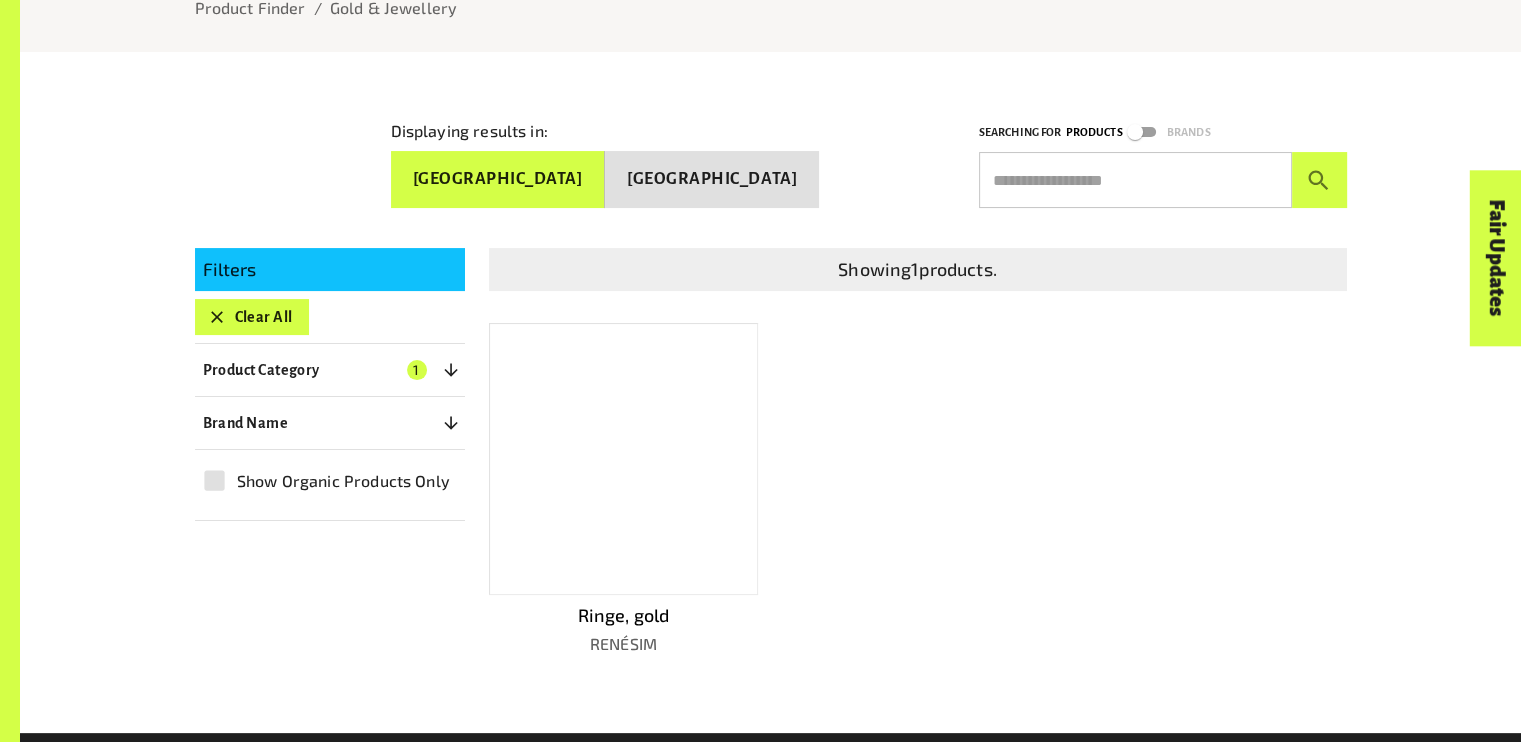 scroll, scrollTop: 370, scrollLeft: 0, axis: vertical 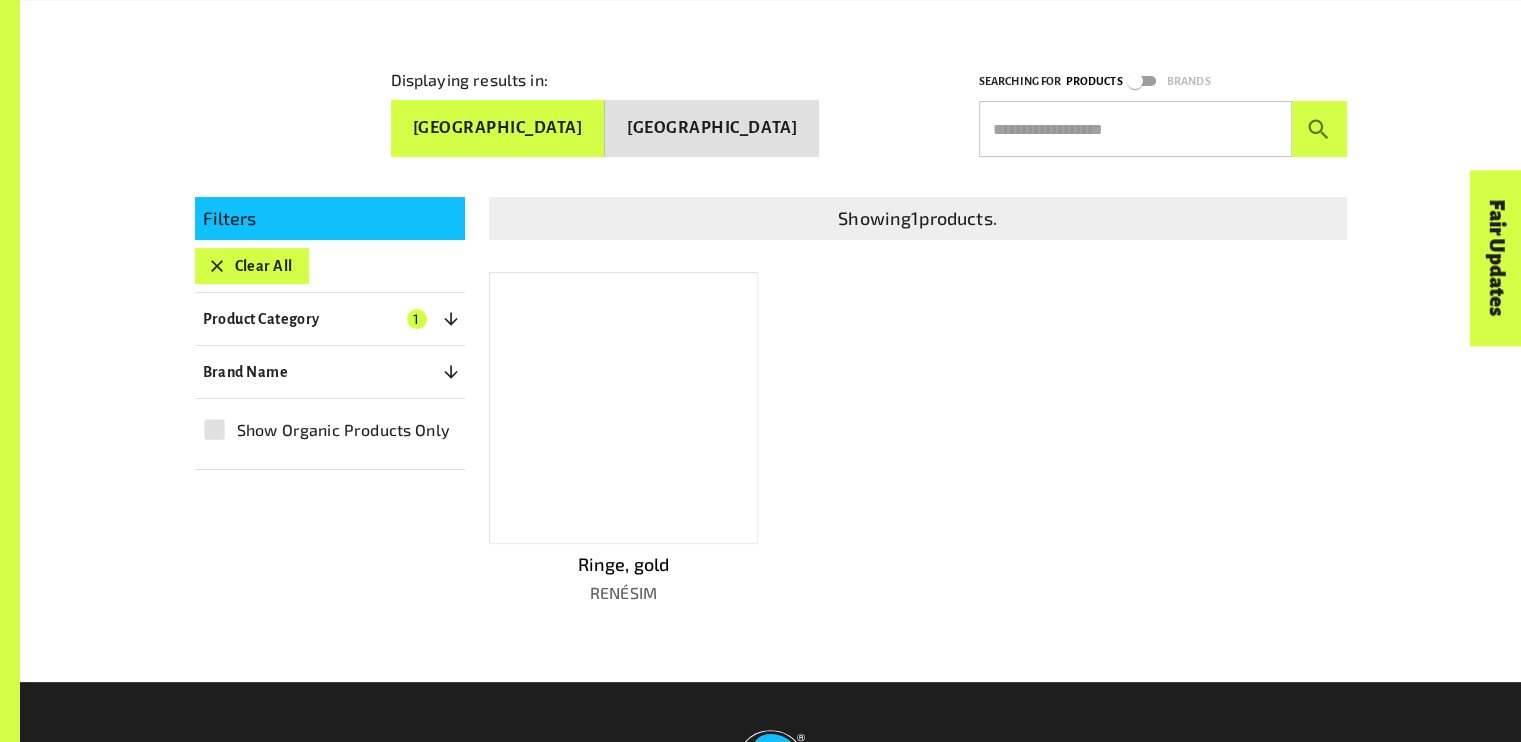 click on "Australia" at bounding box center [498, 128] 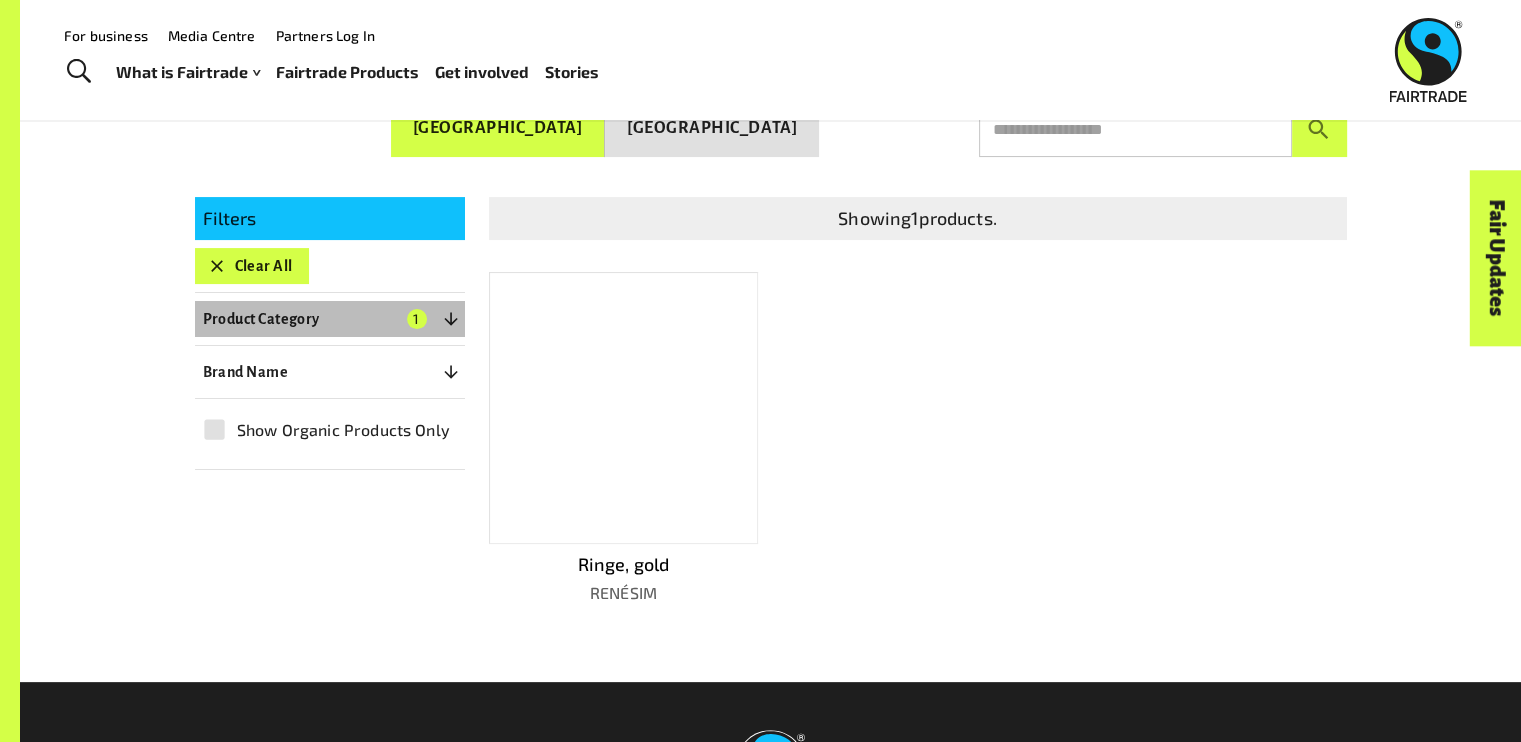 click on "Product Category" at bounding box center [261, 319] 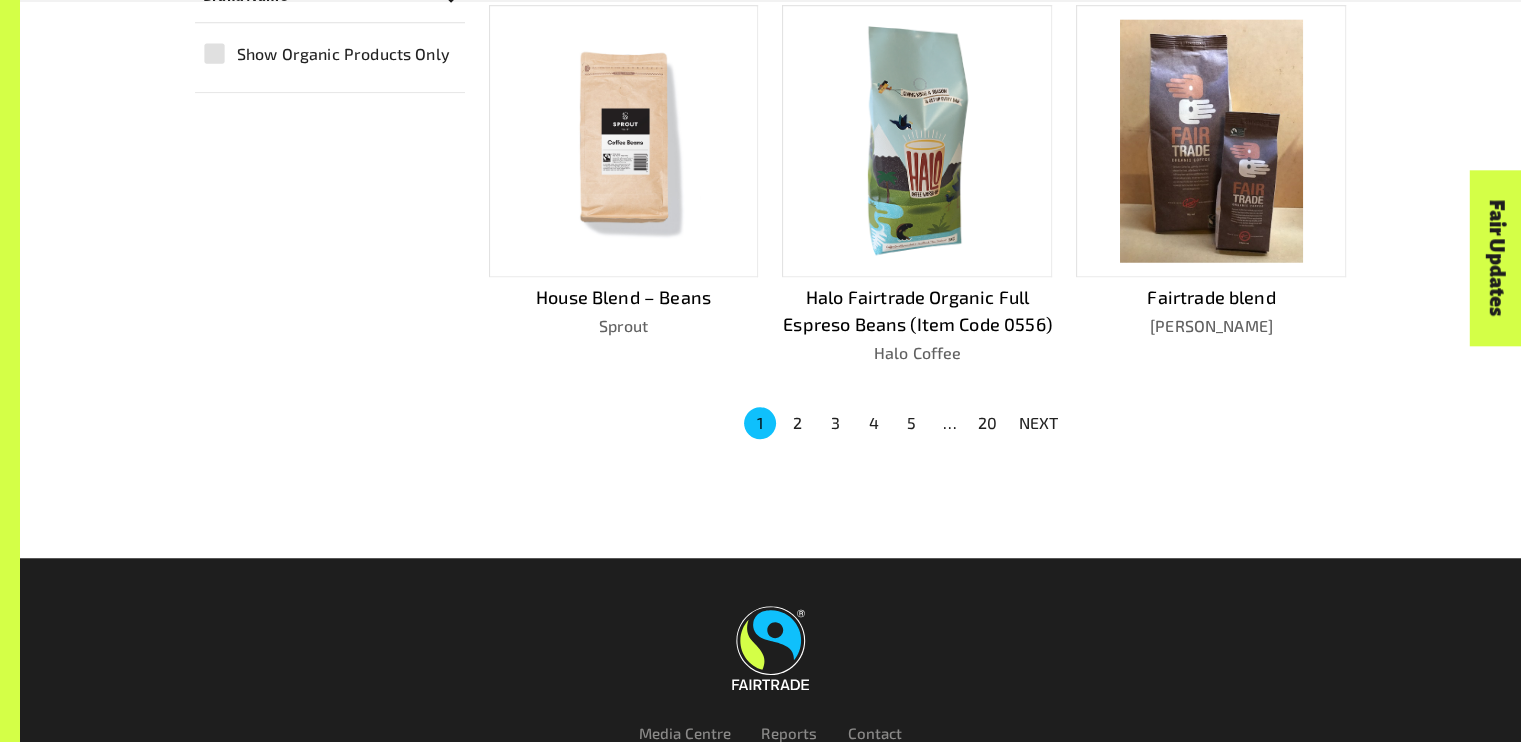 scroll, scrollTop: 1423, scrollLeft: 0, axis: vertical 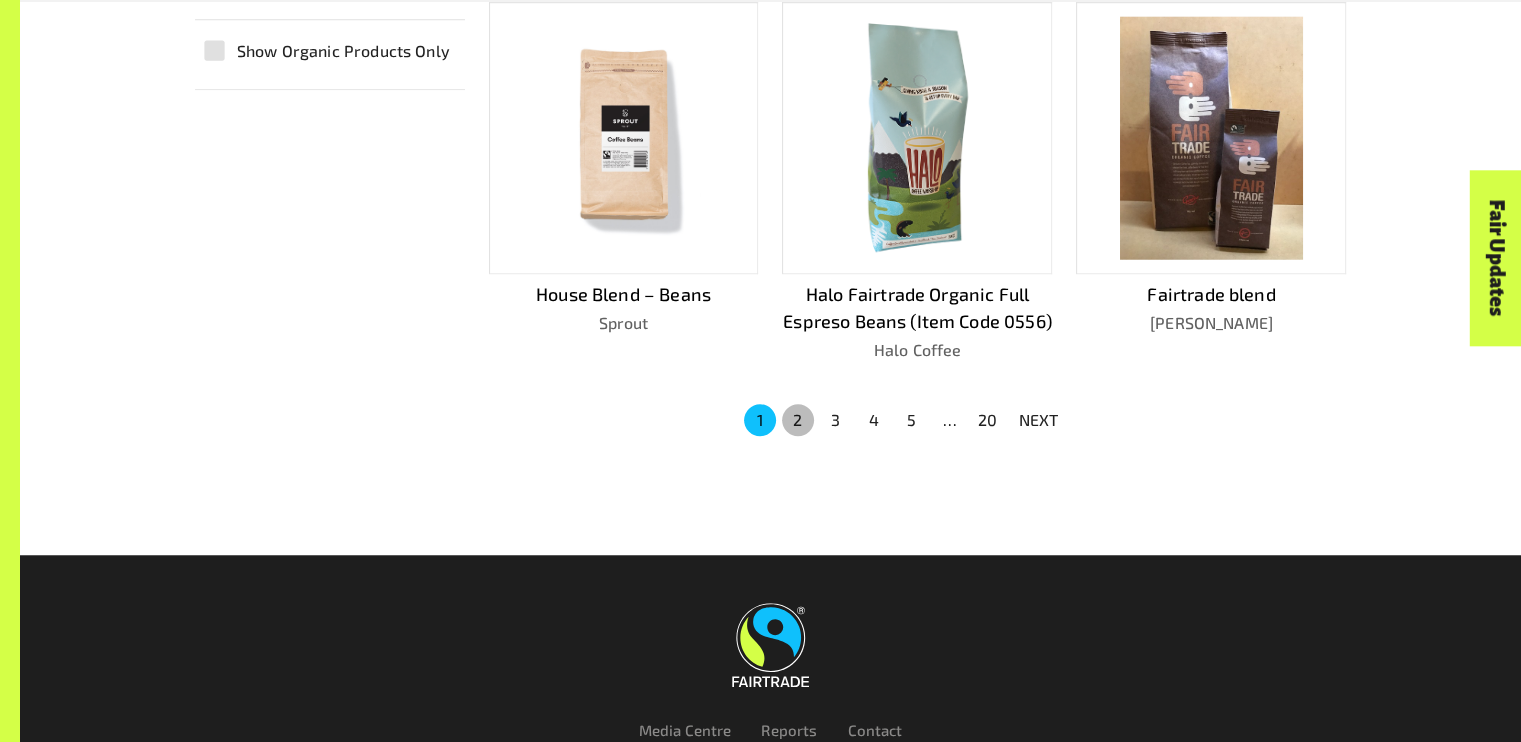 click on "2" at bounding box center (798, 420) 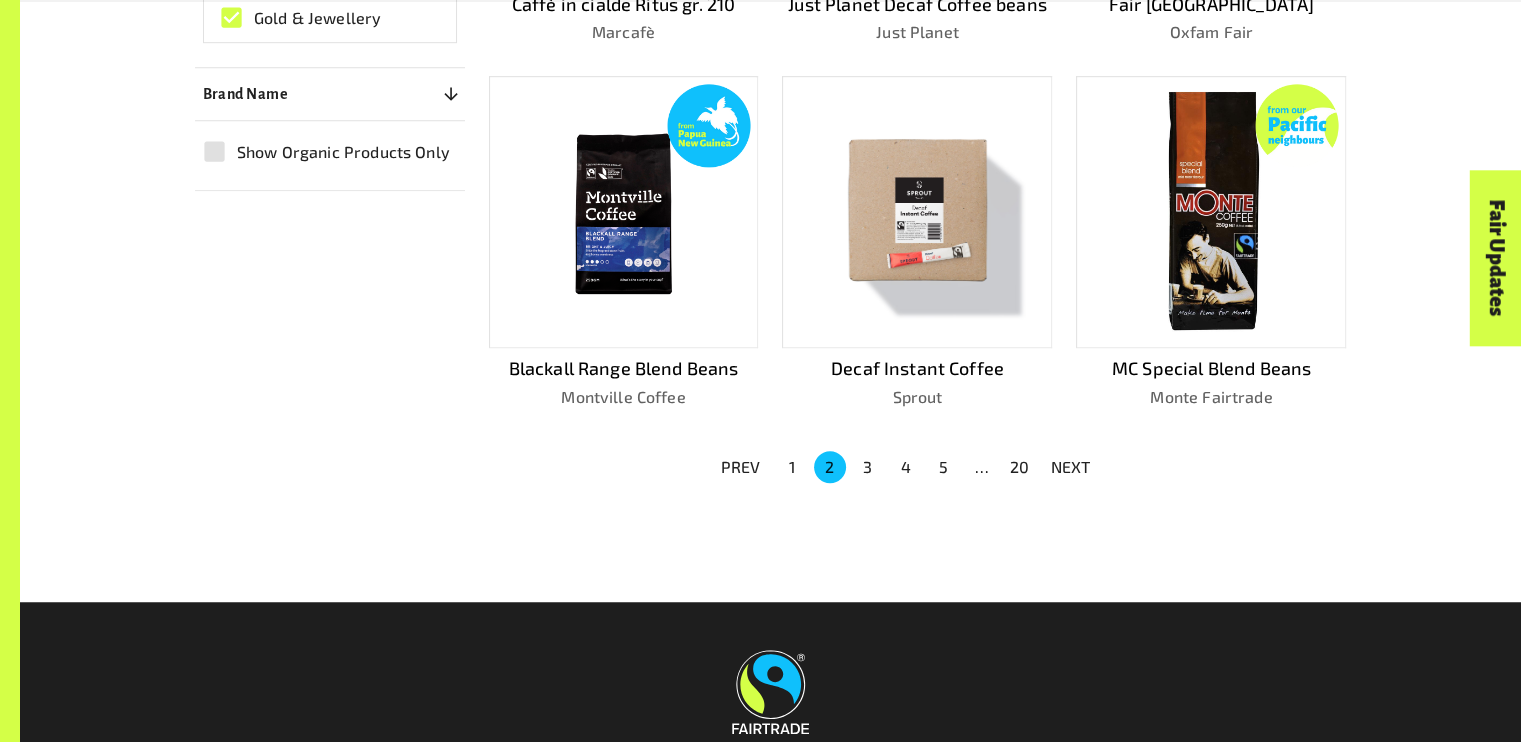 scroll, scrollTop: 1323, scrollLeft: 0, axis: vertical 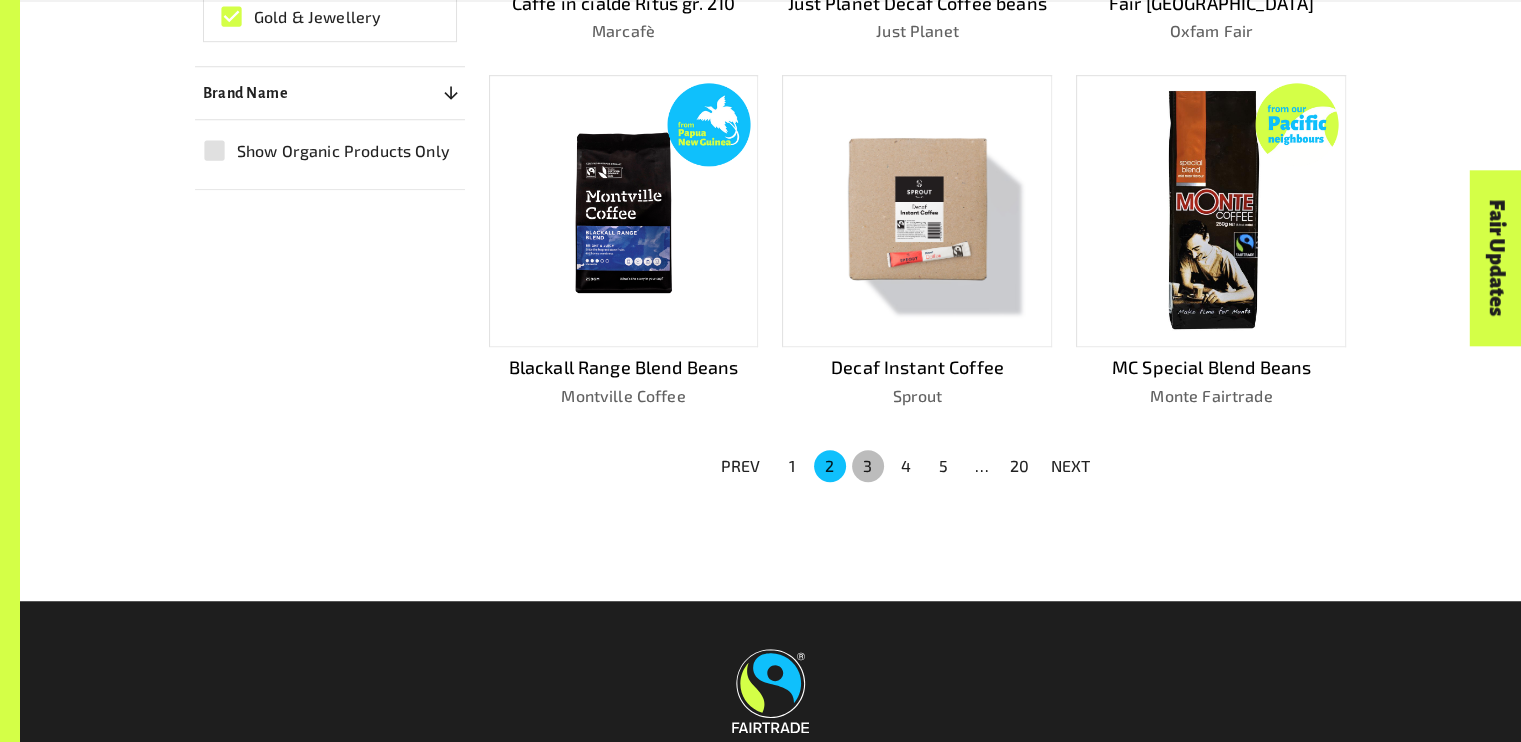 click on "3" at bounding box center [868, 466] 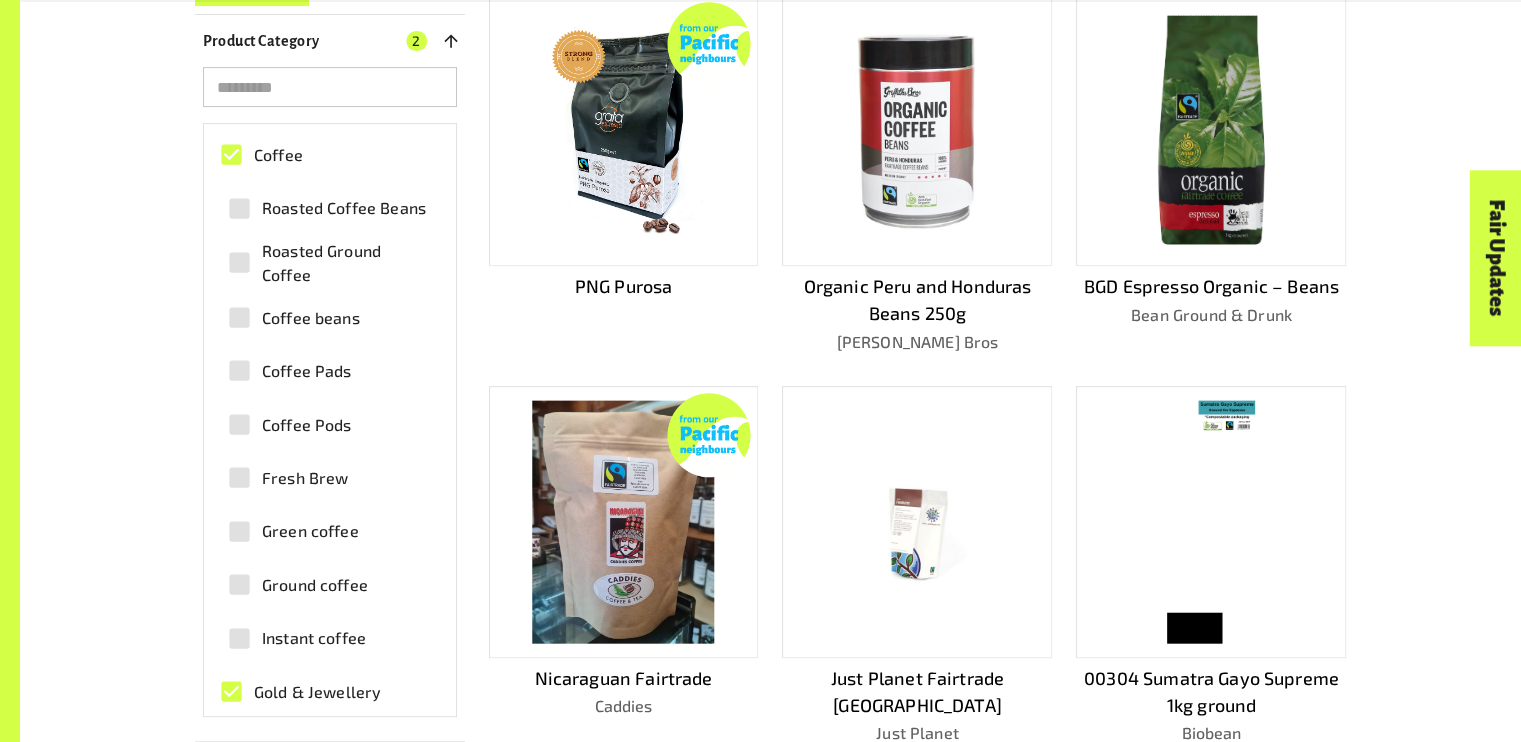 scroll, scrollTop: 666, scrollLeft: 0, axis: vertical 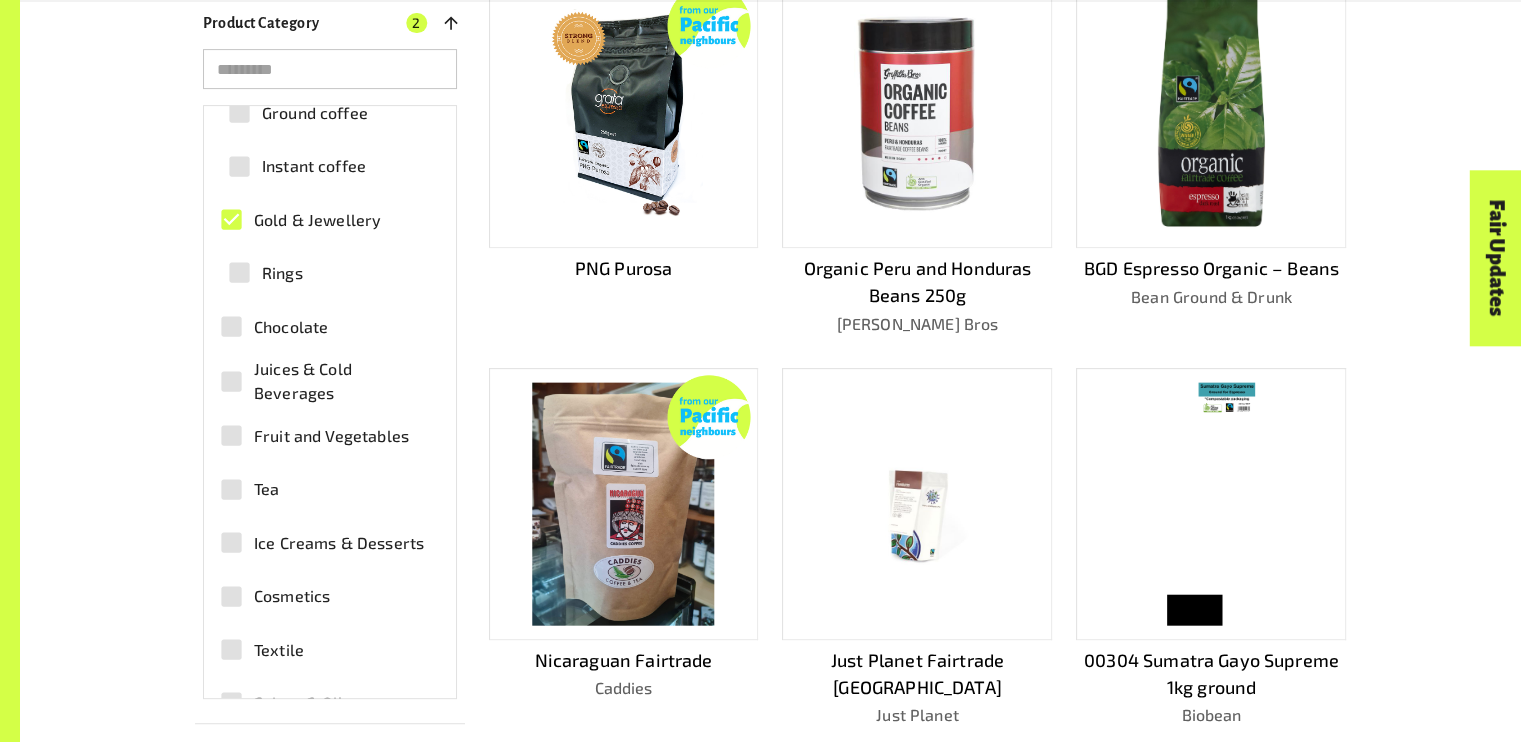 click on "Coffee Roasted Coffee Beans Roasted Ground Coffee Coffee beans Coffee Pads Coffee Pods Fresh Brew Green coffee Ground coffee Instant coffee Gold & Jewellery Rings Chocolate Juices & Cold Beverages Fruit and Vegetables Tea Ice Creams & Desserts Cosmetics Textile Spices & Oils" at bounding box center (330, 197) 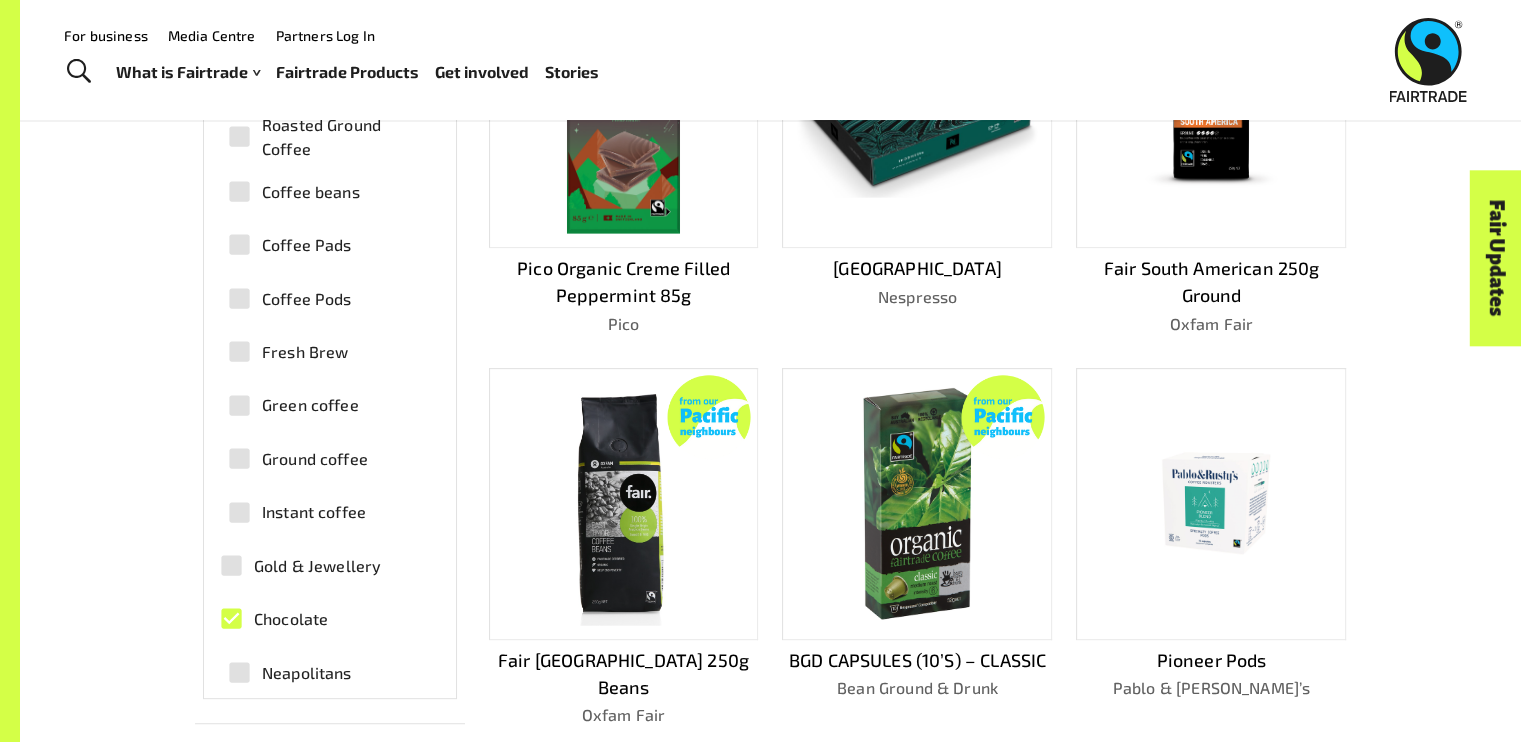 scroll, scrollTop: 0, scrollLeft: 0, axis: both 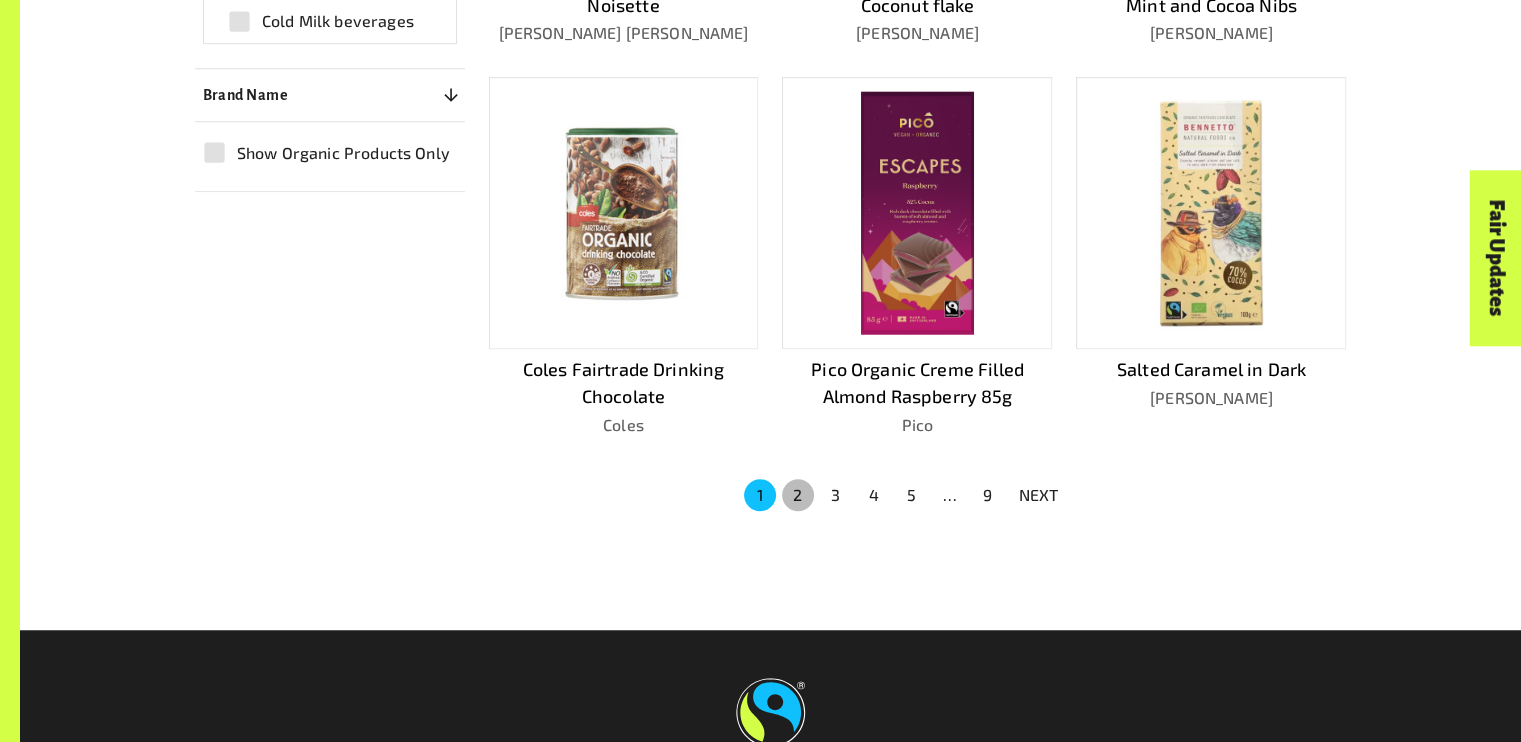 click on "2" at bounding box center (798, 495) 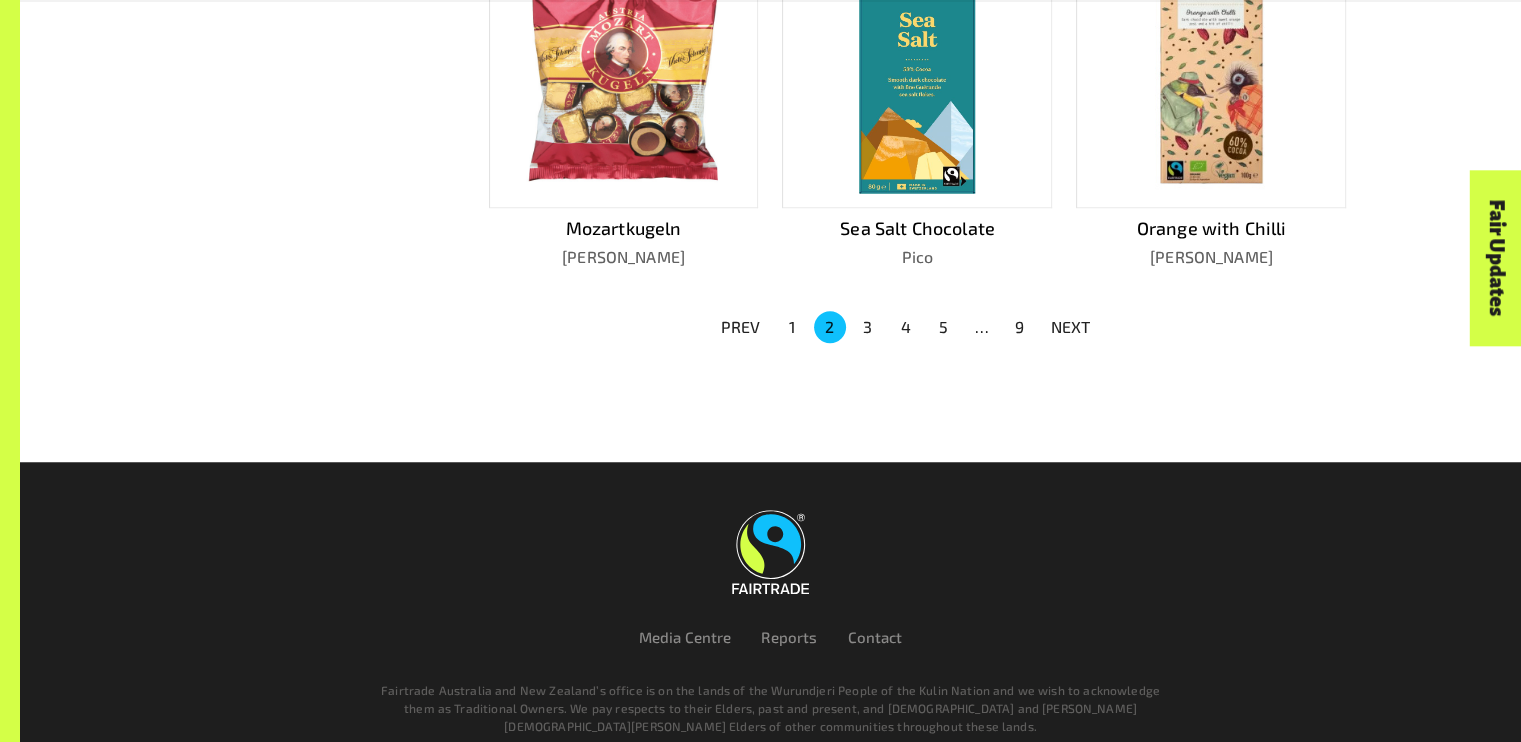 scroll, scrollTop: 1520, scrollLeft: 0, axis: vertical 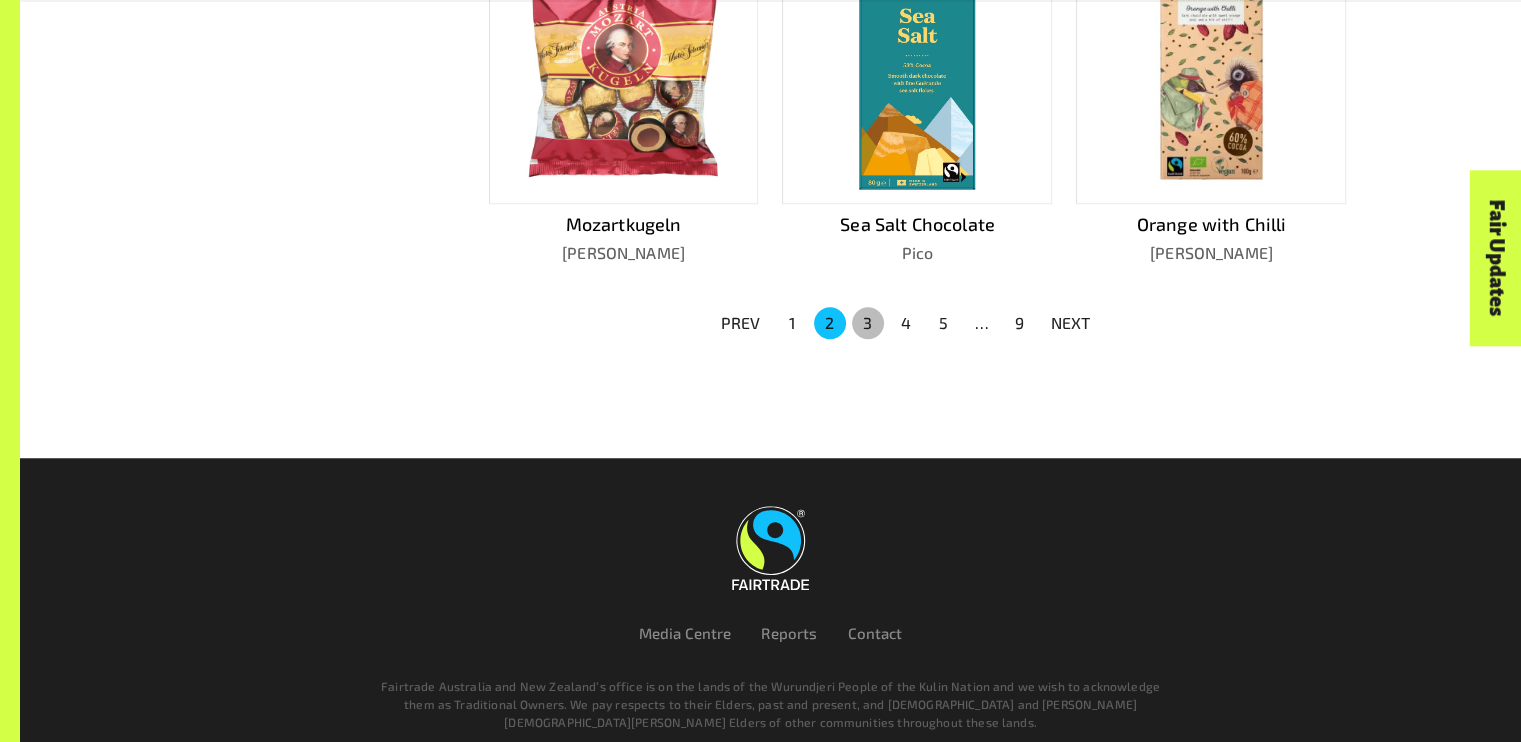click on "3" at bounding box center [868, 323] 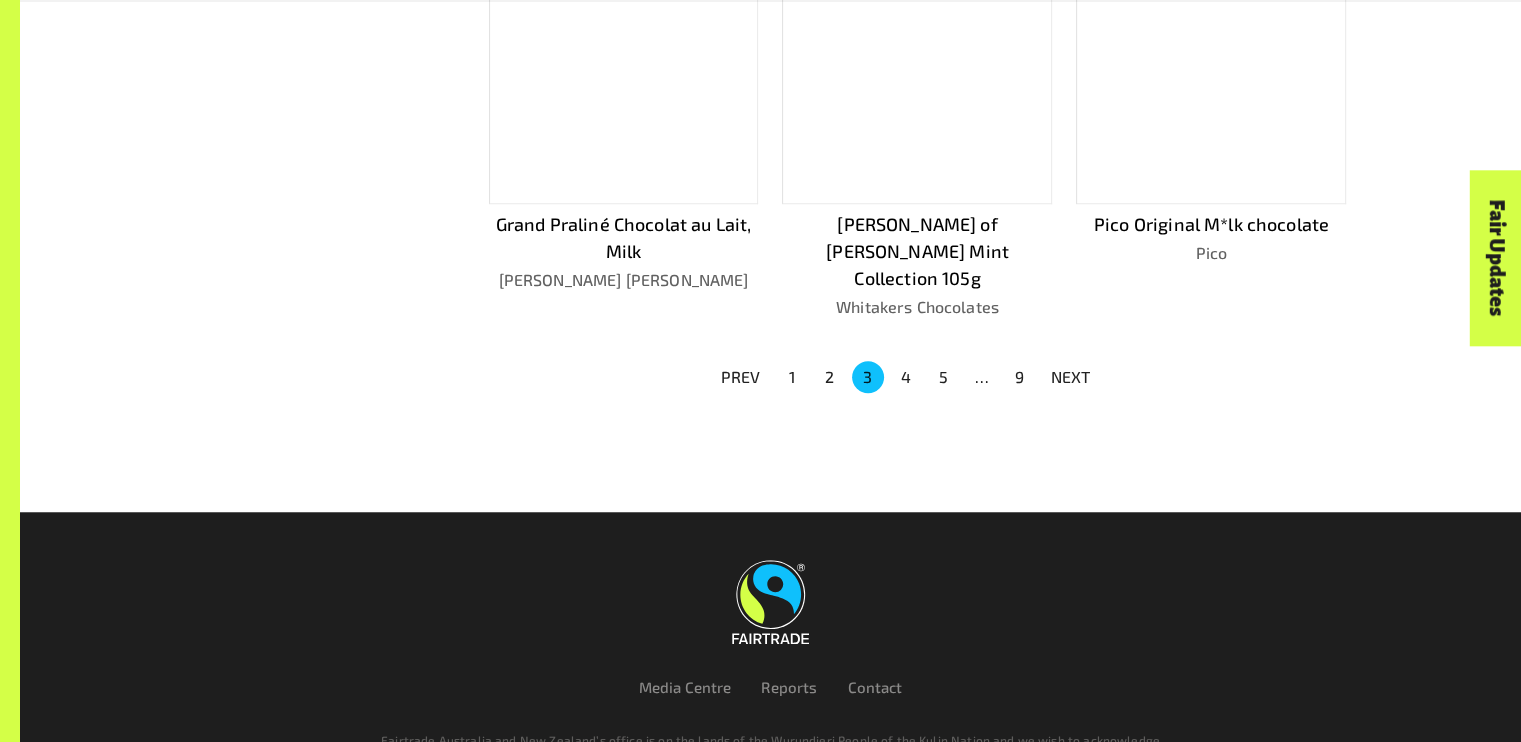 scroll, scrollTop: 1548, scrollLeft: 0, axis: vertical 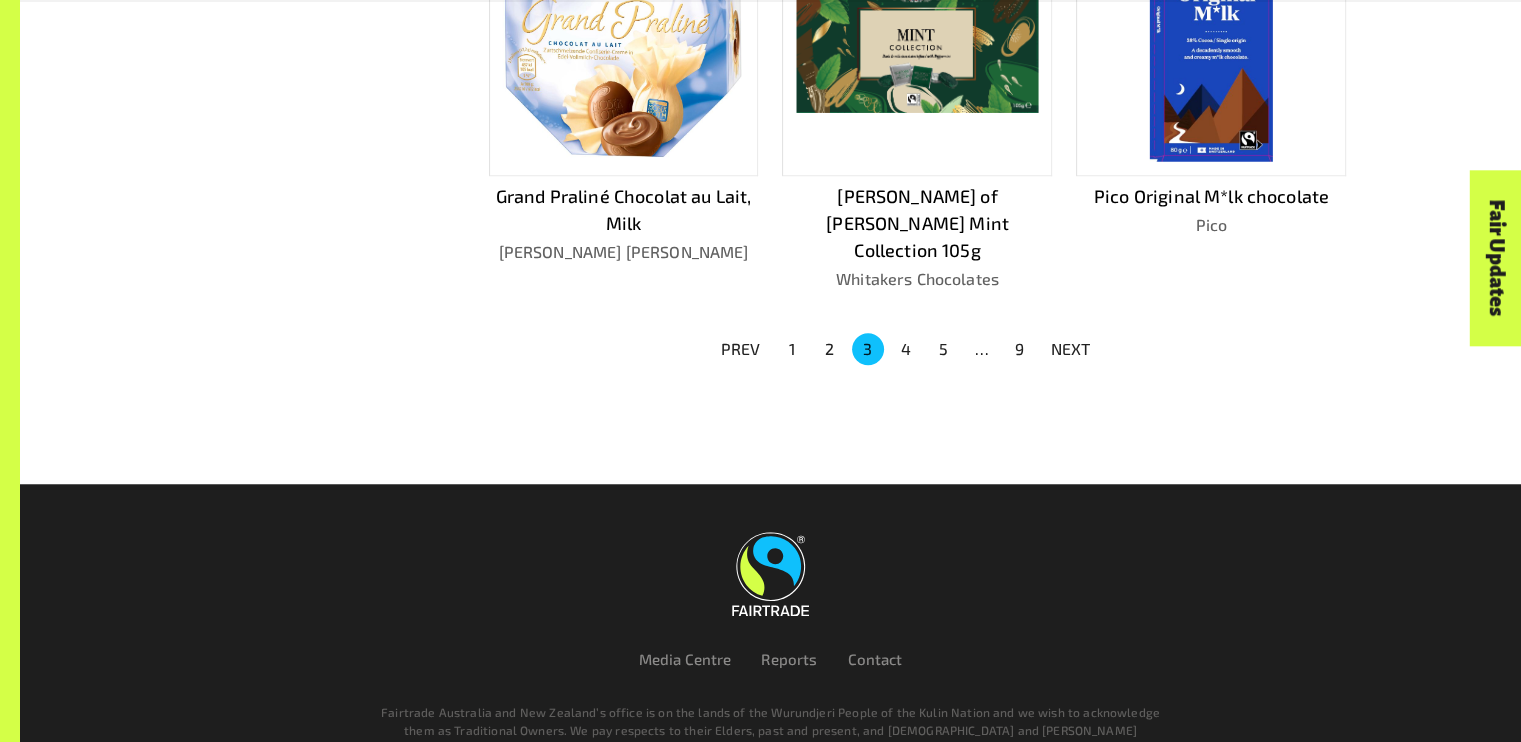 click on "Media Centre
Reports
Contact
Fairtrade Australia and New Zealand’s office is on the lands of the Wurundjeri People of the Kulin Nation and we wish to acknowledge them as Traditional Owners. We pay respects to their Elders, past and present, and Aboriginal and Torres Strait Islander Elders of other communities throughout these lands.
© 2025 Fairtrade Australia New Zealand
|  Privacy policy
|  Web Design by IGNITE" at bounding box center (760, 653) 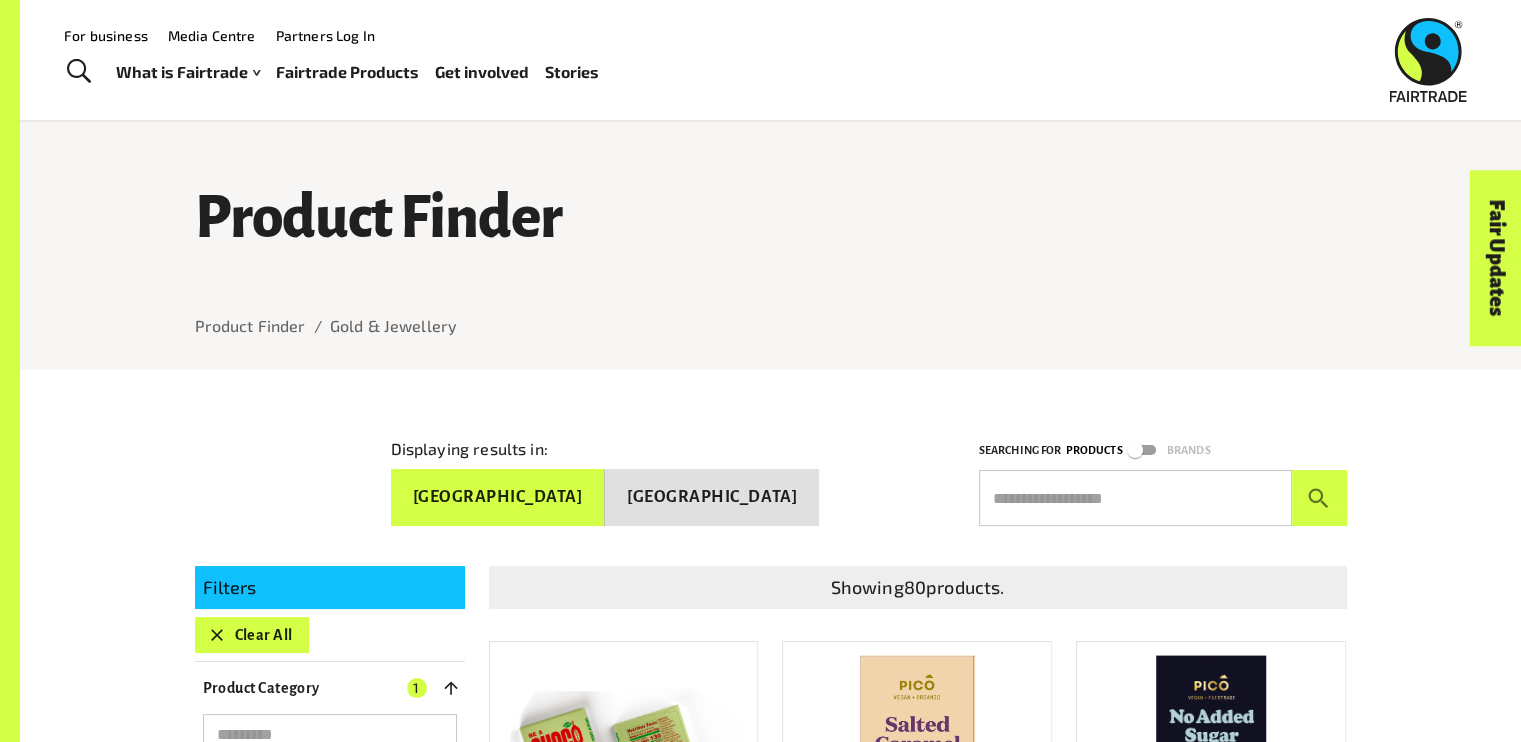 scroll, scrollTop: 0, scrollLeft: 0, axis: both 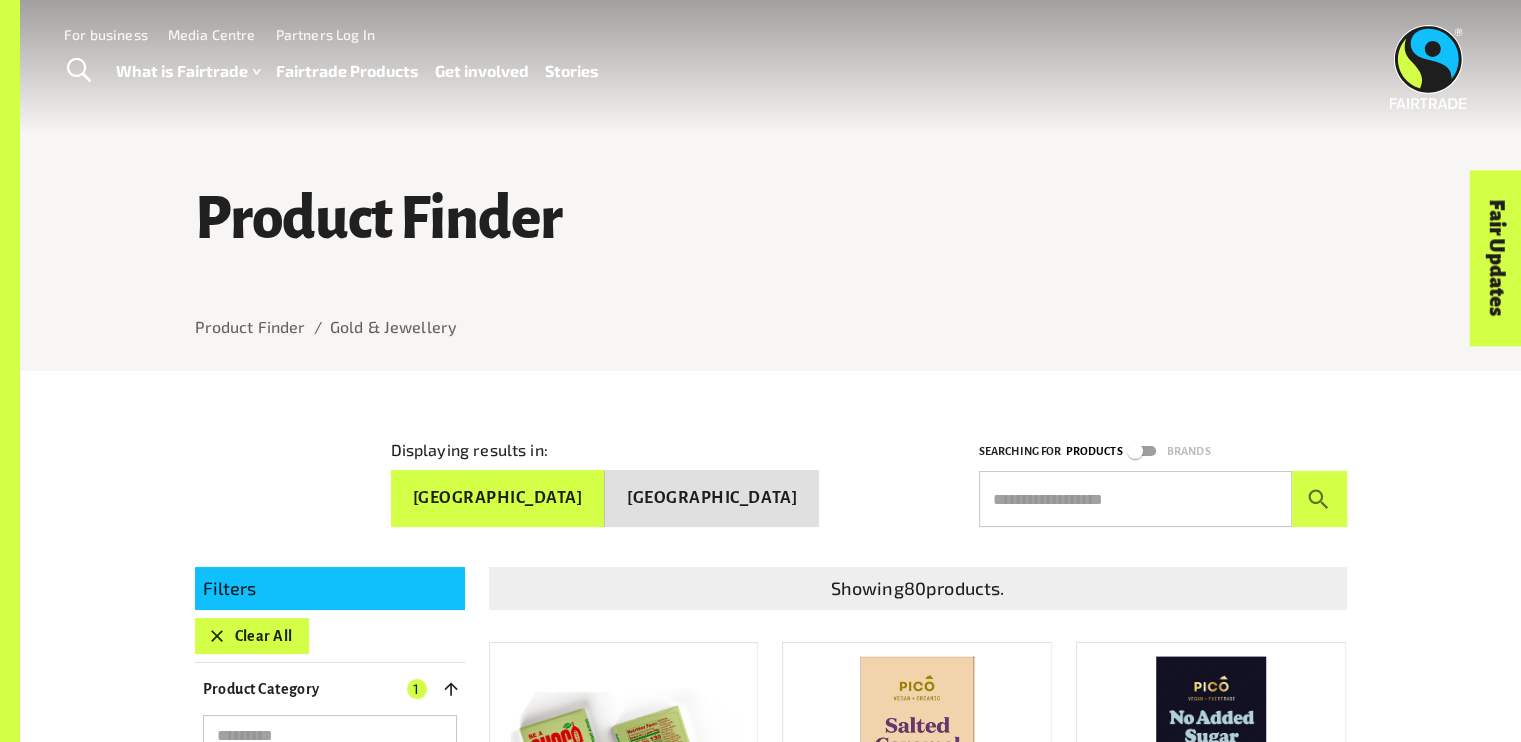 click on "Product Finder" at bounding box center (771, 220) 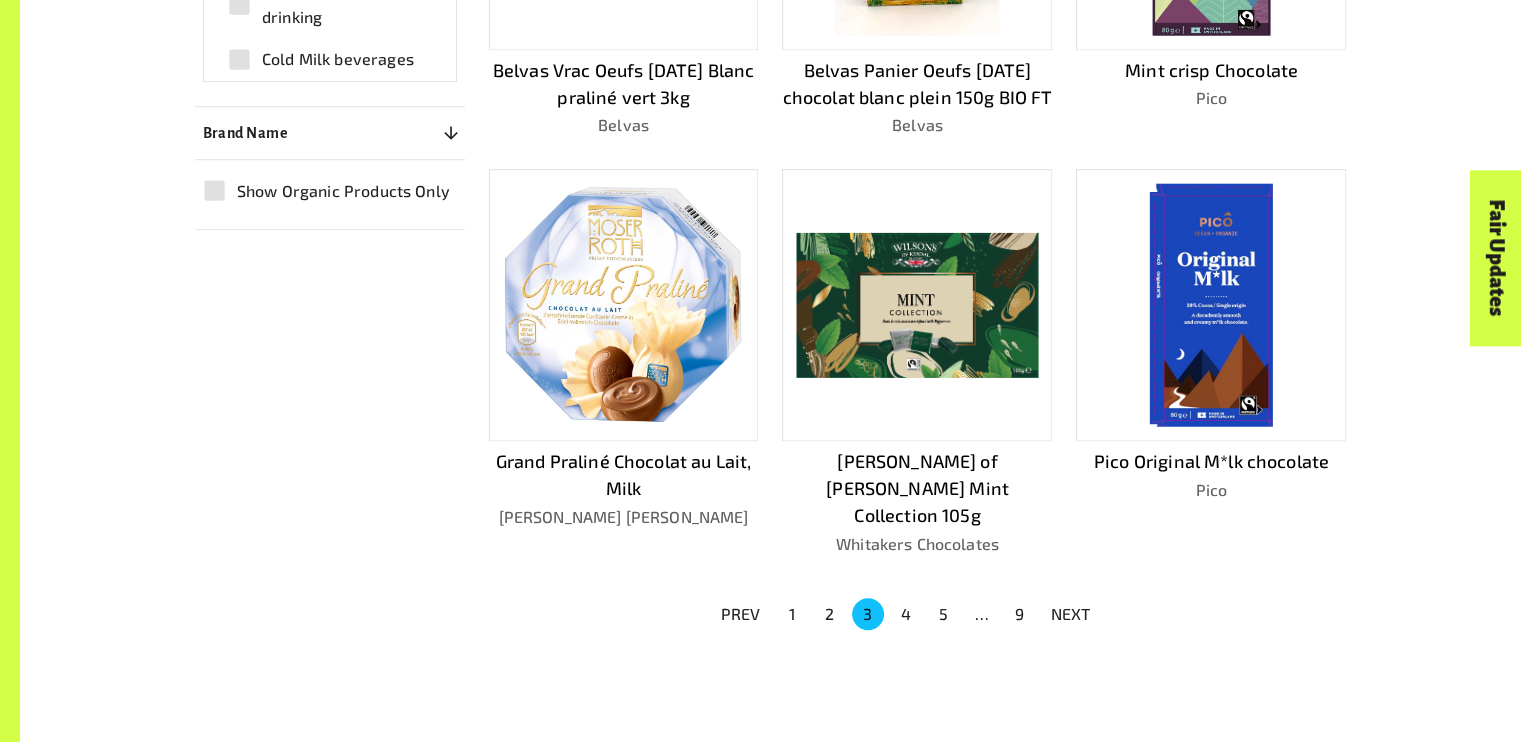 scroll, scrollTop: 1284, scrollLeft: 0, axis: vertical 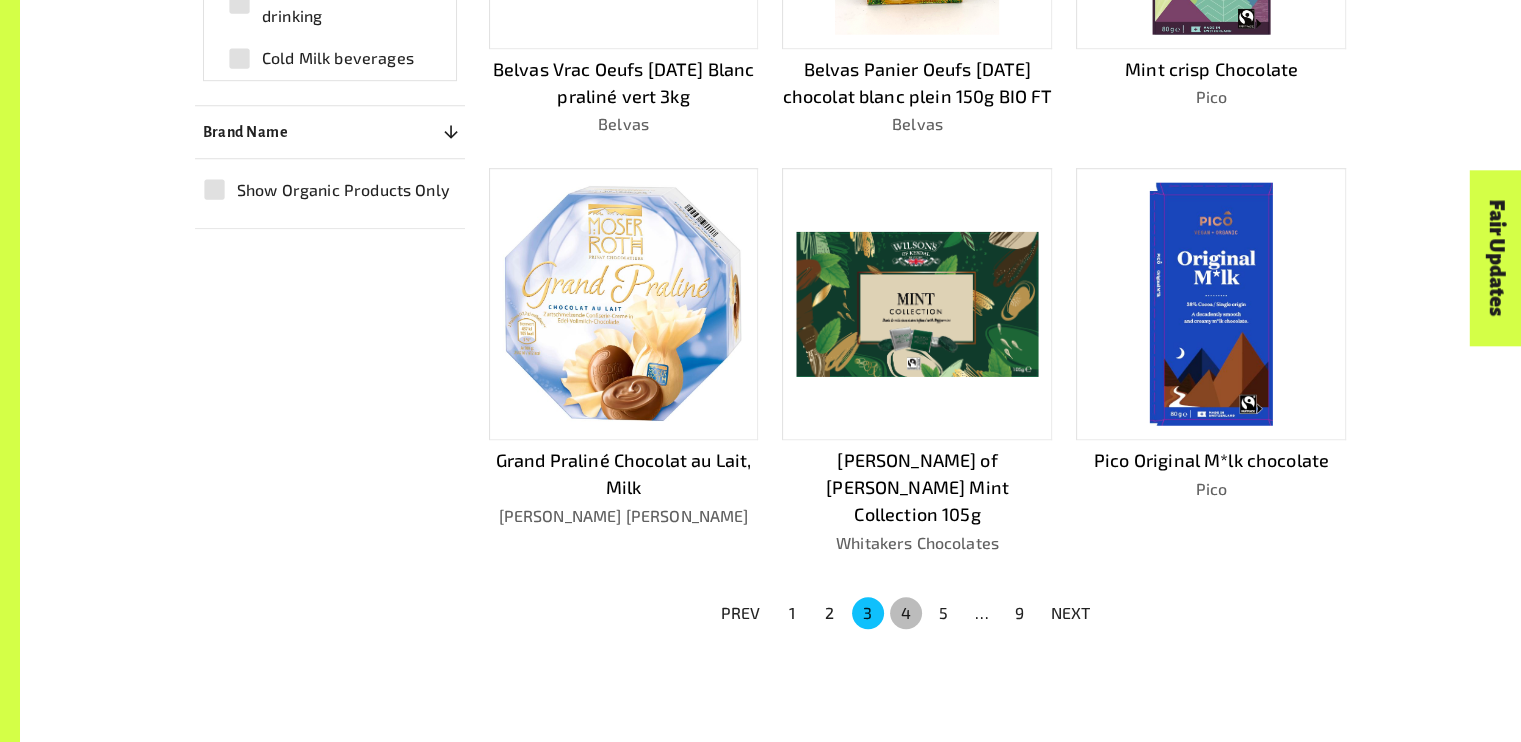click on "4" at bounding box center (906, 613) 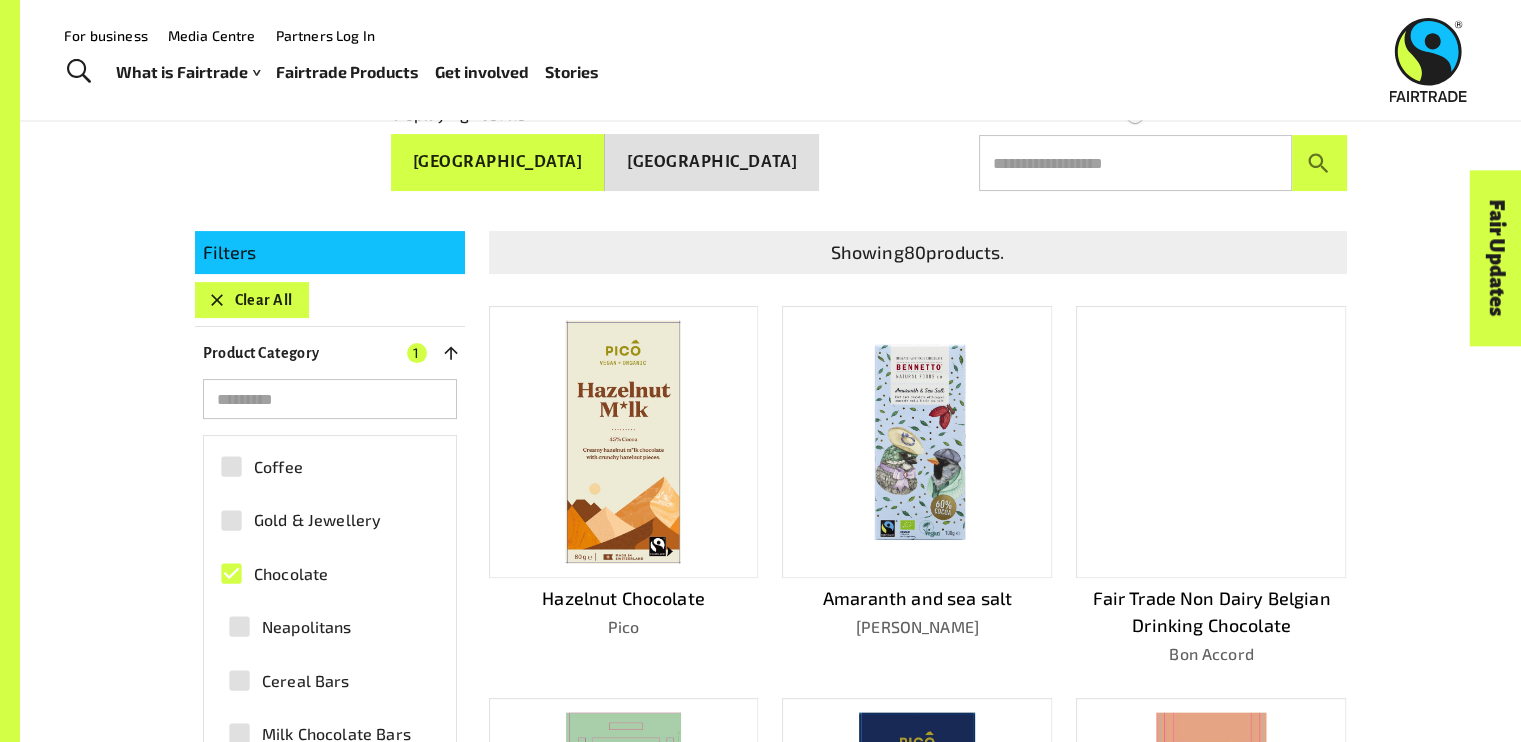 scroll, scrollTop: 296, scrollLeft: 0, axis: vertical 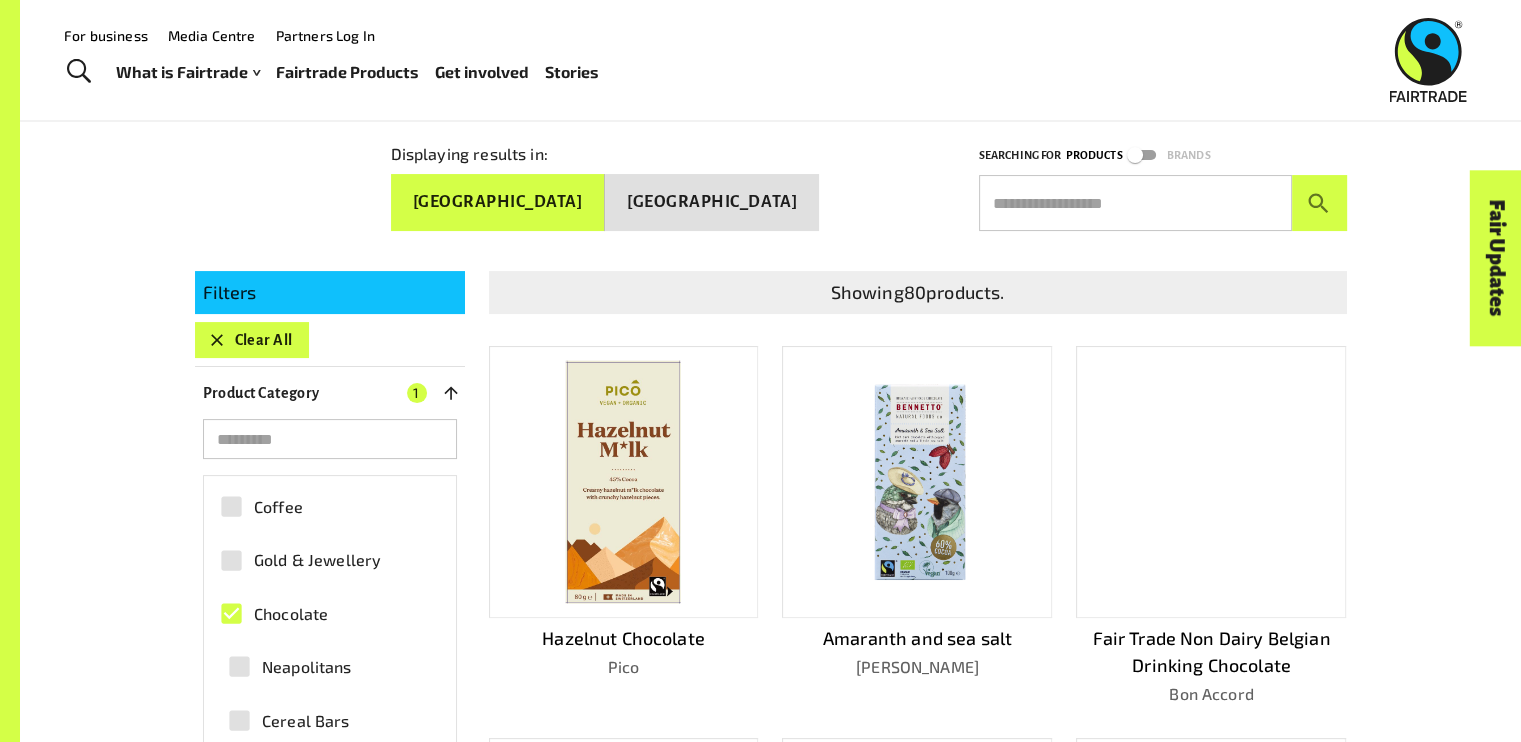 click on "Australia" at bounding box center [498, 202] 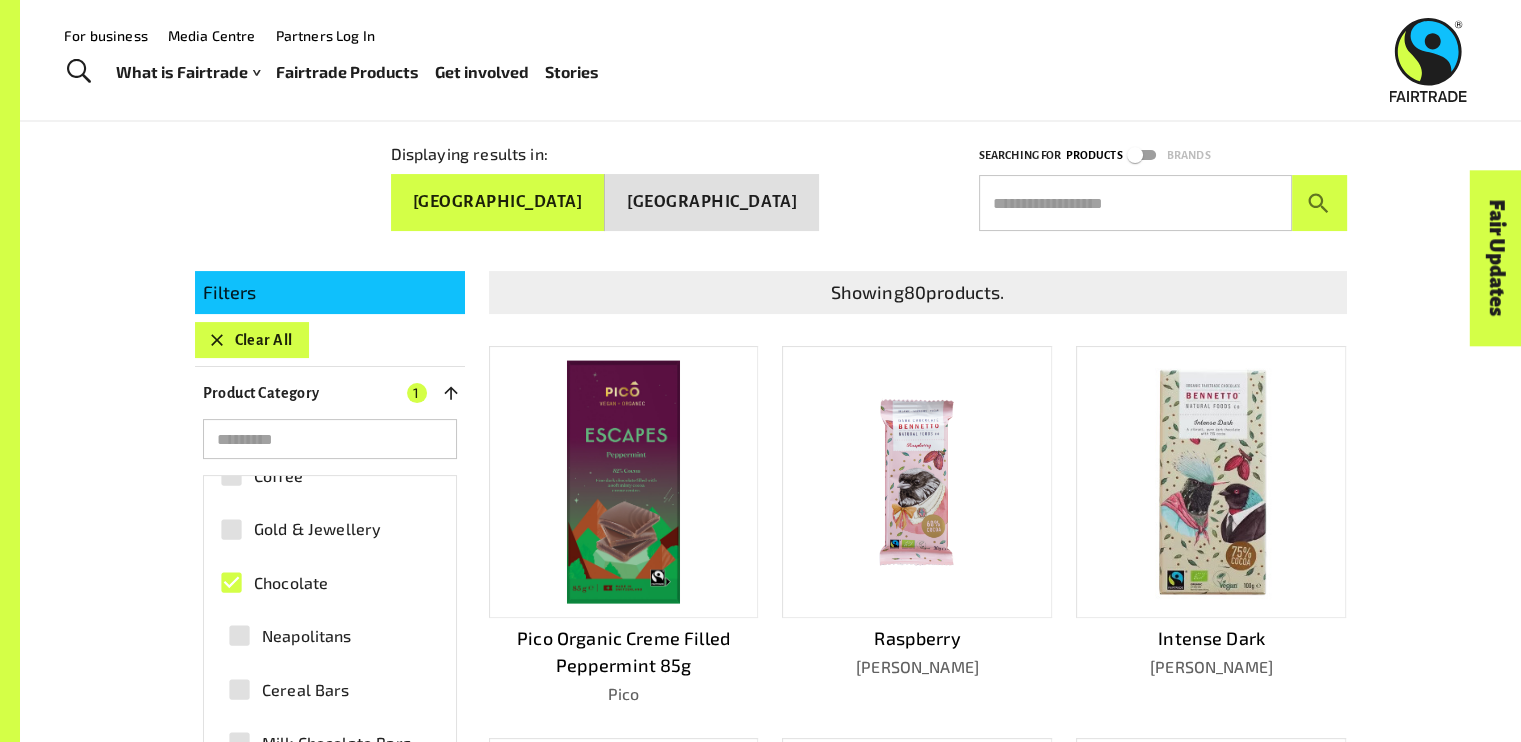 scroll, scrollTop: 22, scrollLeft: 0, axis: vertical 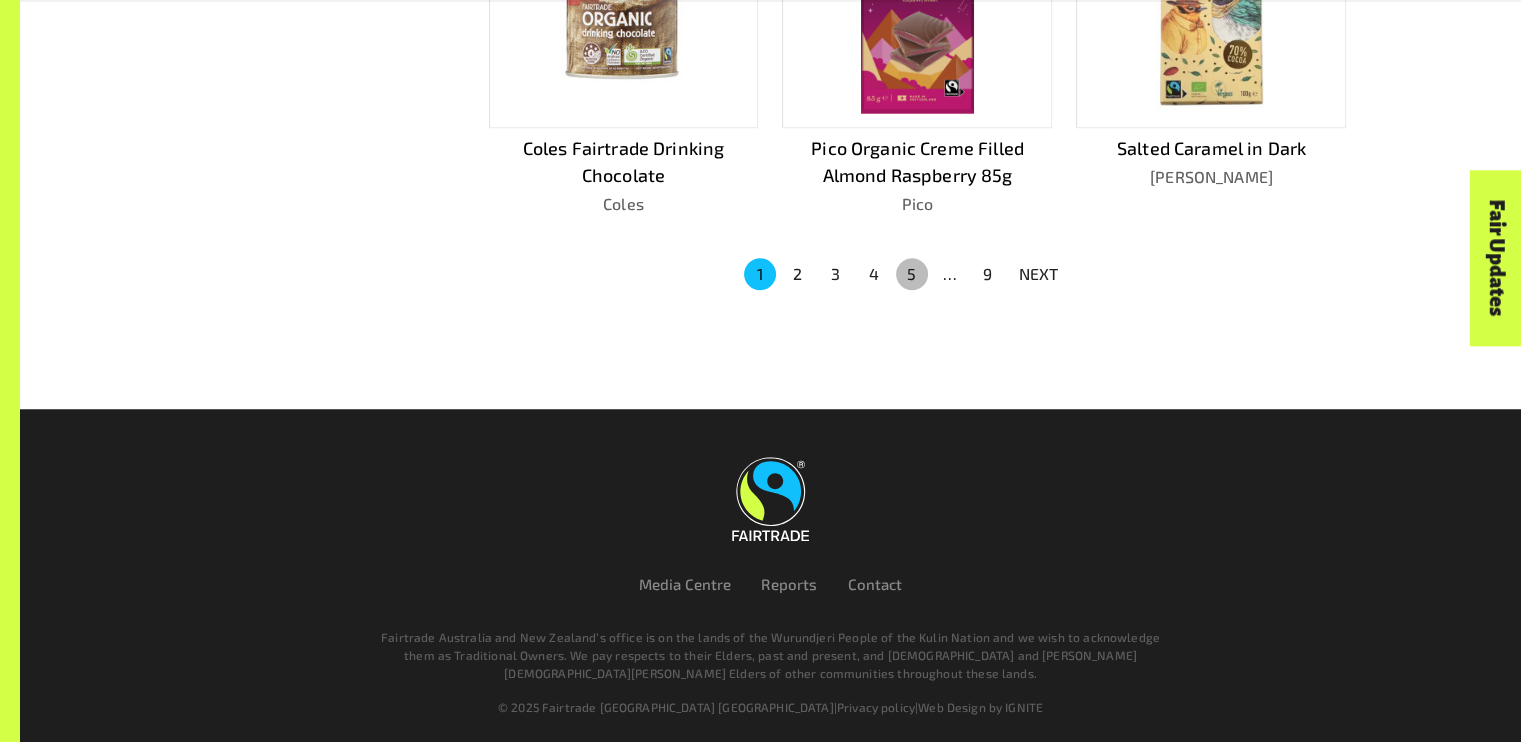click on "5" at bounding box center [912, 274] 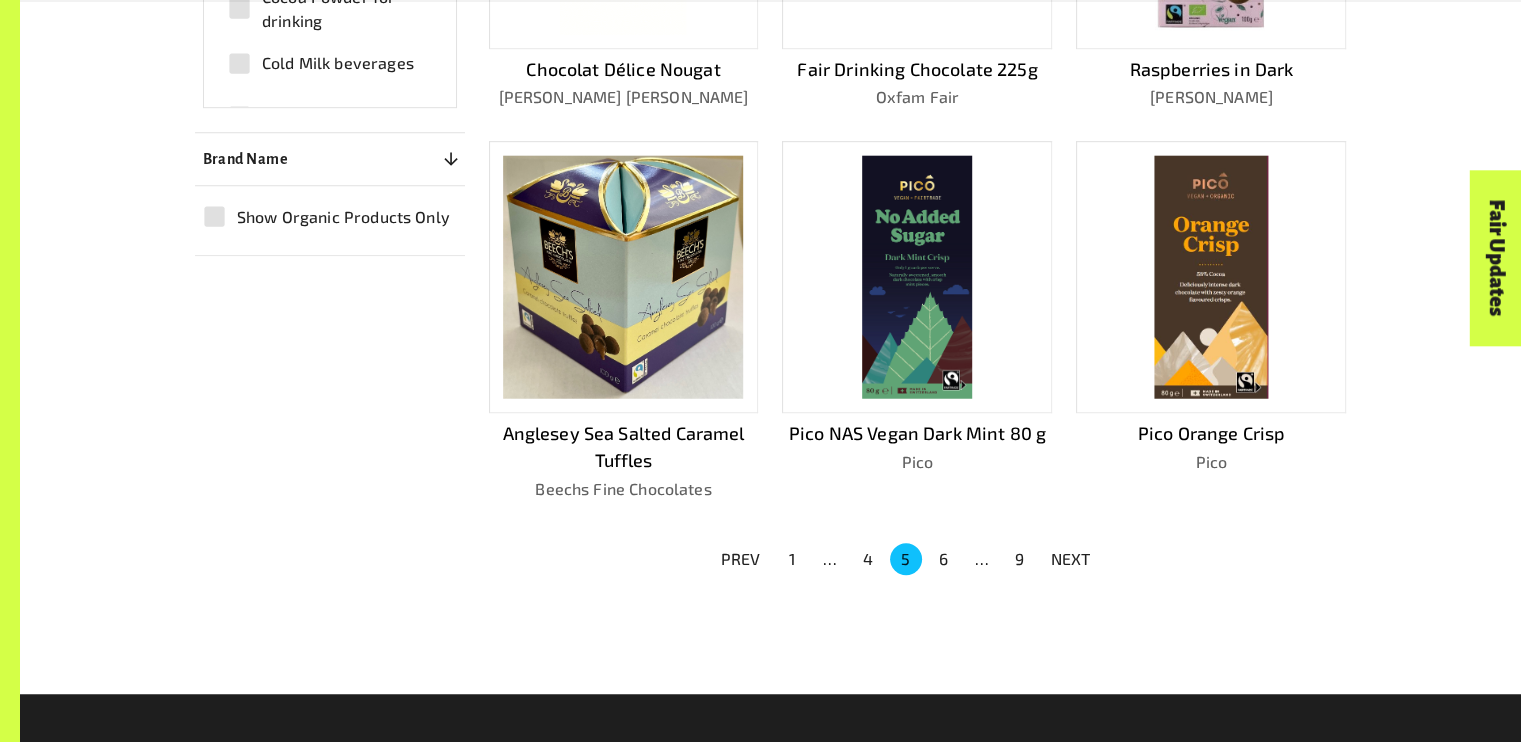 scroll, scrollTop: 1288, scrollLeft: 0, axis: vertical 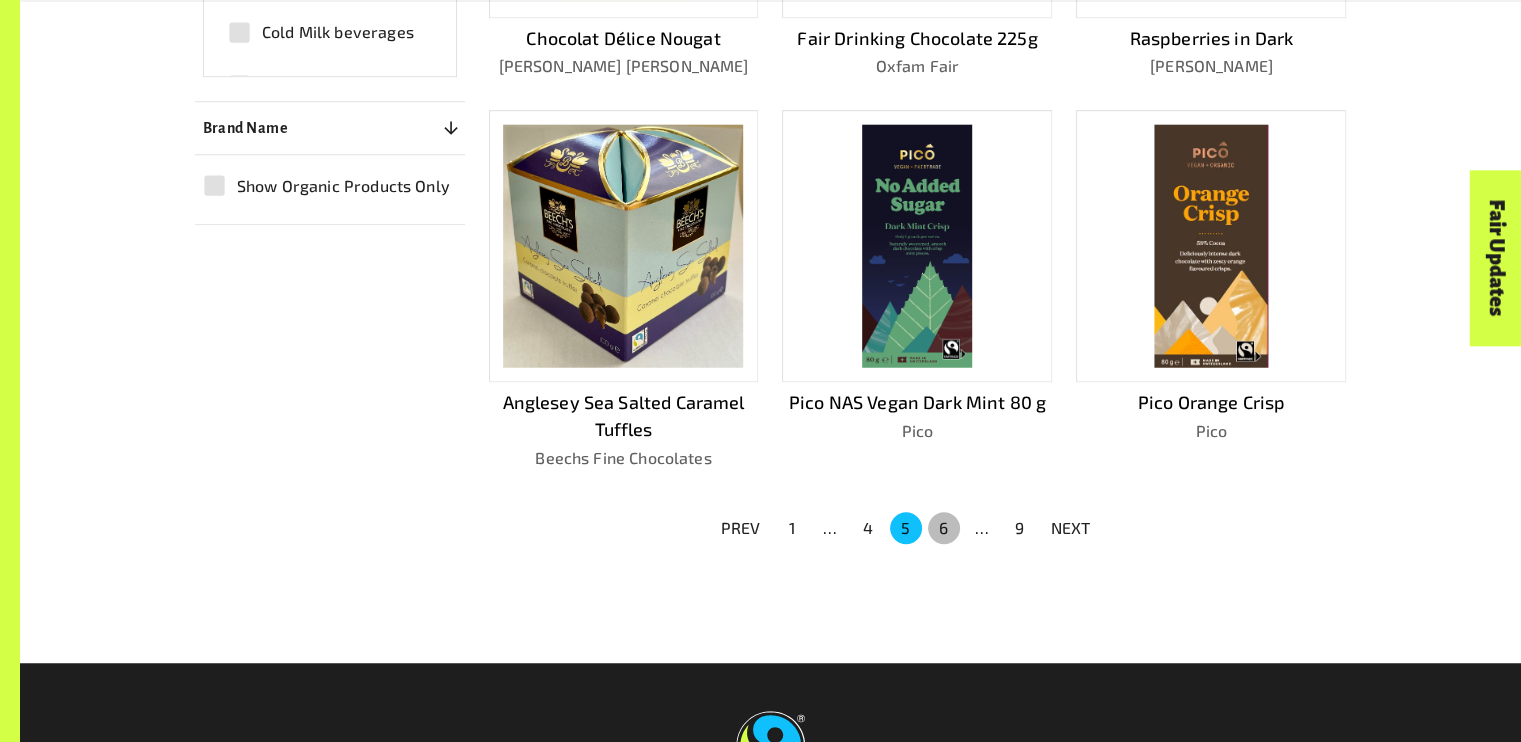 click on "6" at bounding box center [944, 528] 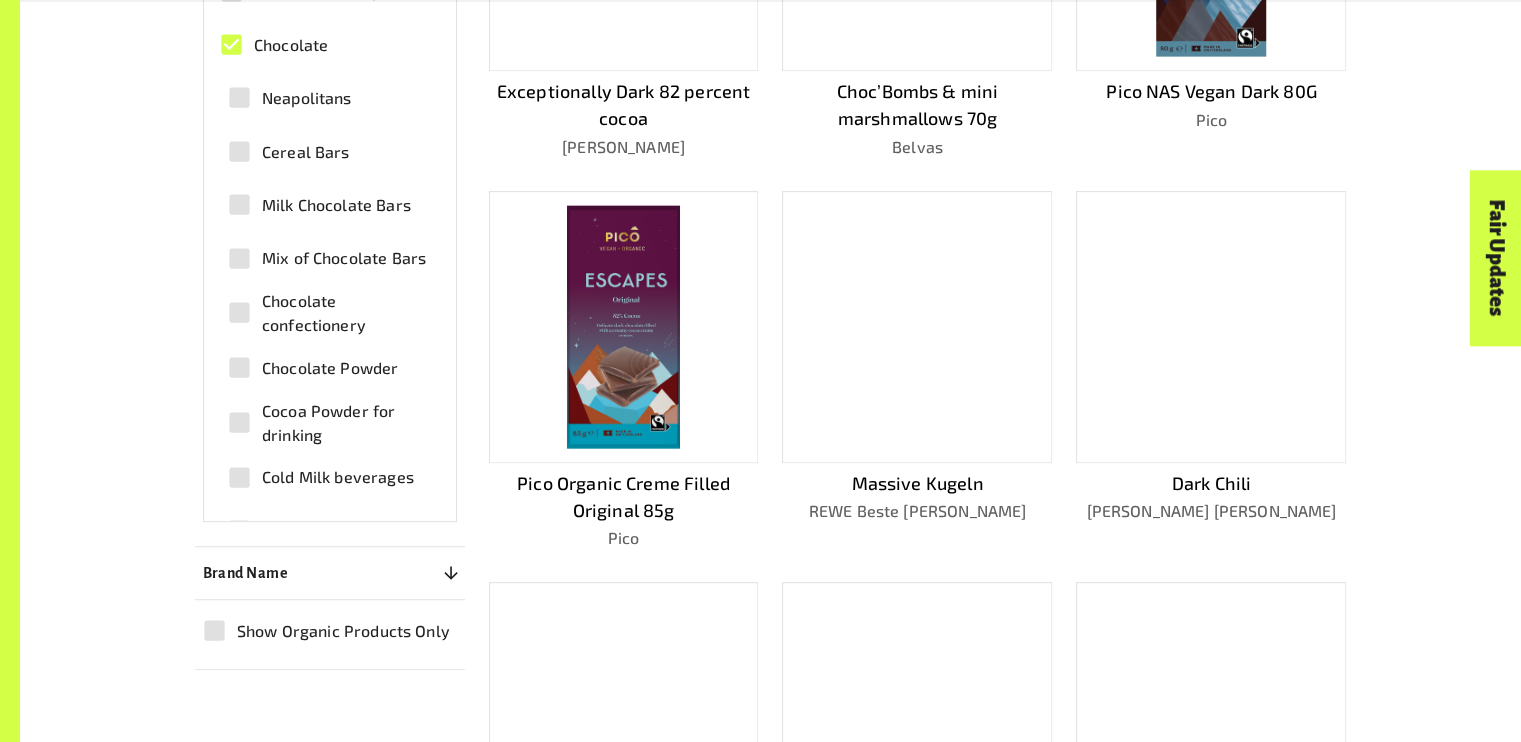 scroll, scrollTop: 844, scrollLeft: 0, axis: vertical 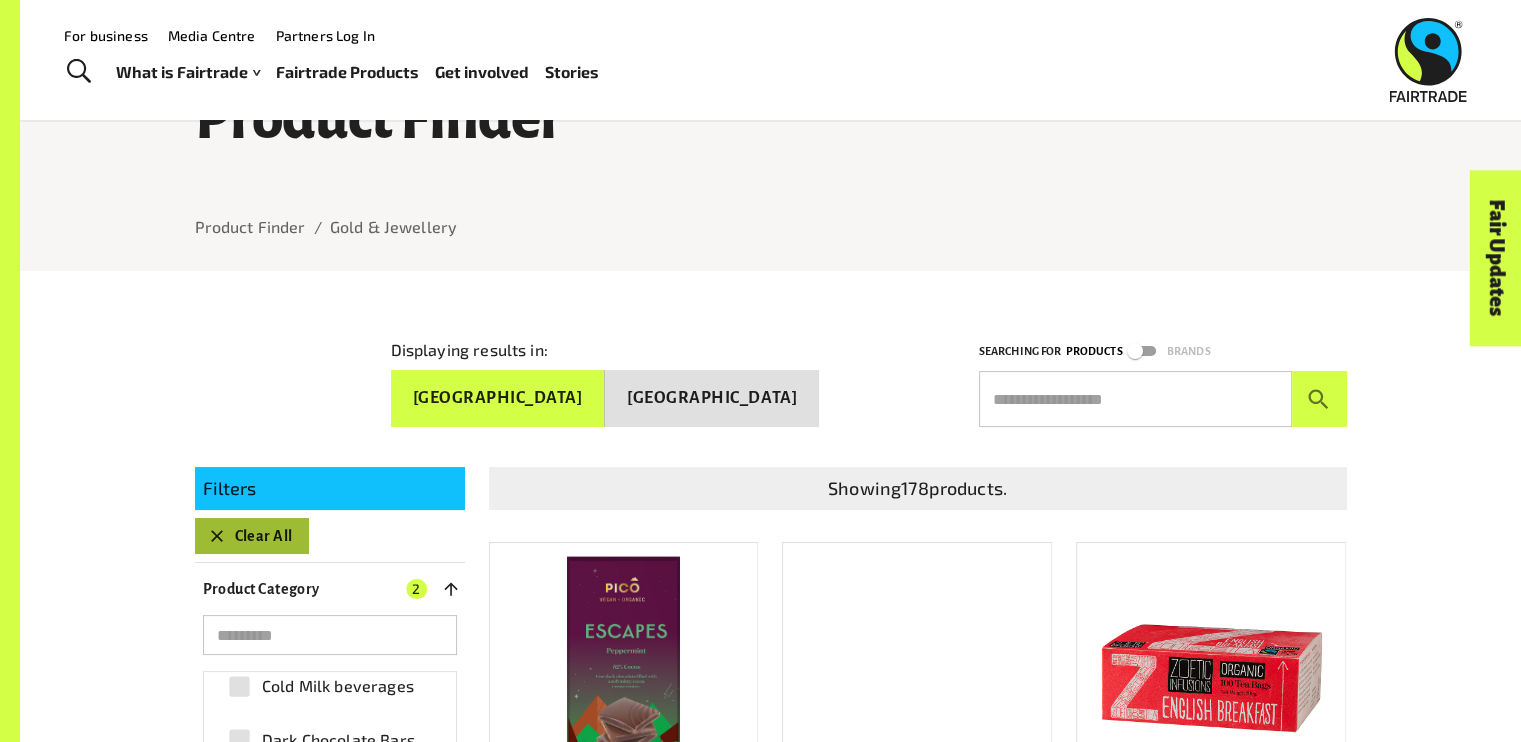 click on "Clear All" at bounding box center [252, 536] 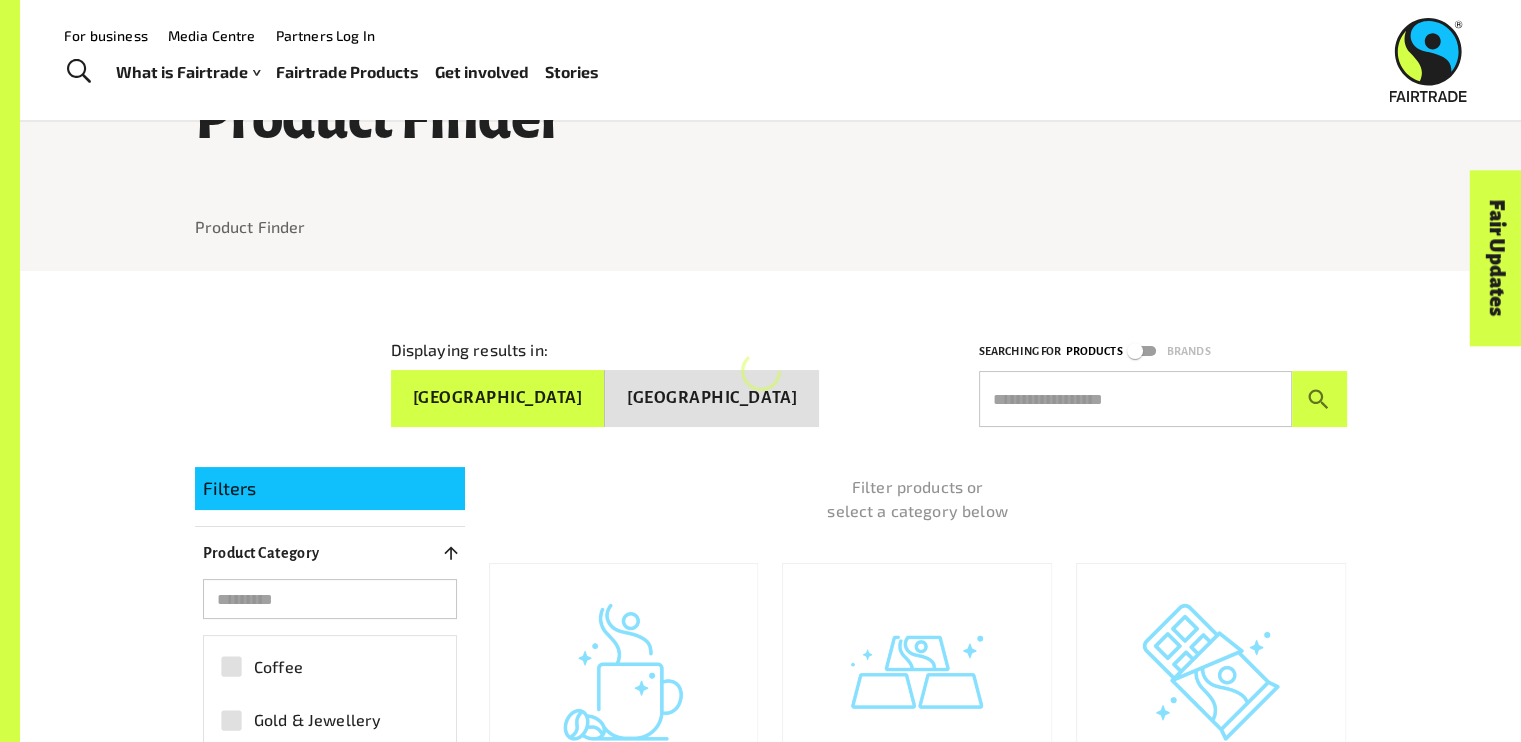 scroll, scrollTop: 376, scrollLeft: 0, axis: vertical 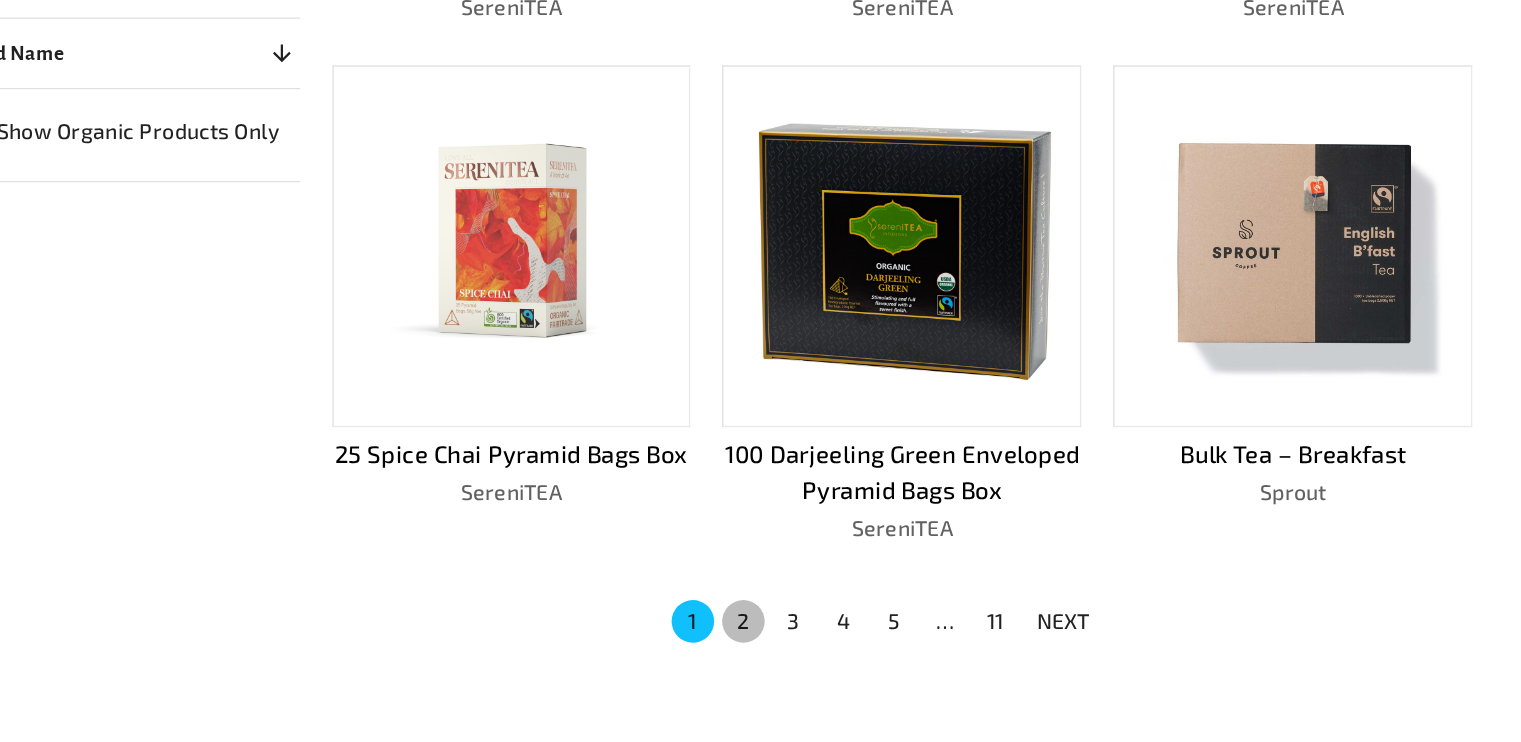click on "2" at bounding box center (798, 533) 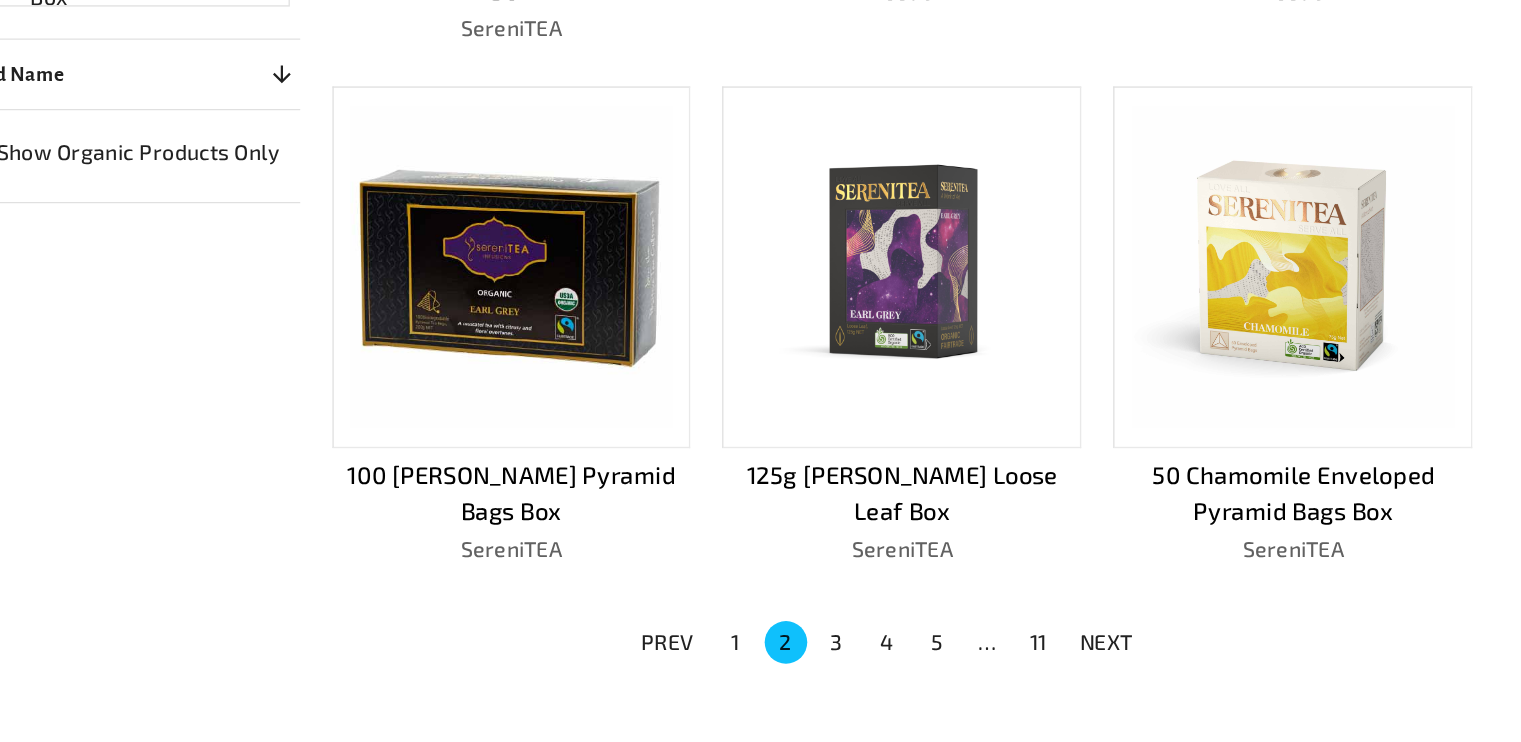 scroll, scrollTop: 1569, scrollLeft: 0, axis: vertical 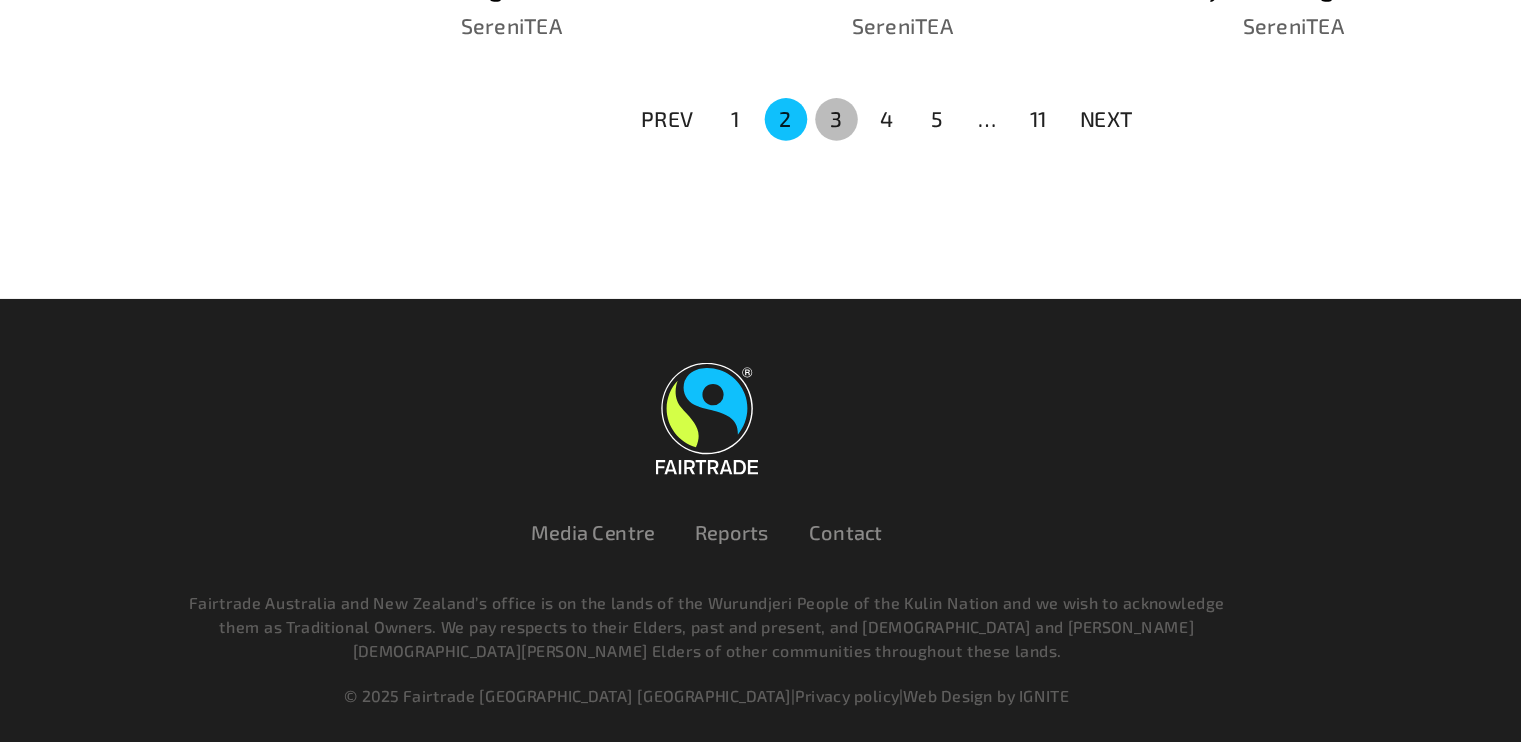 click on "3" at bounding box center [868, 274] 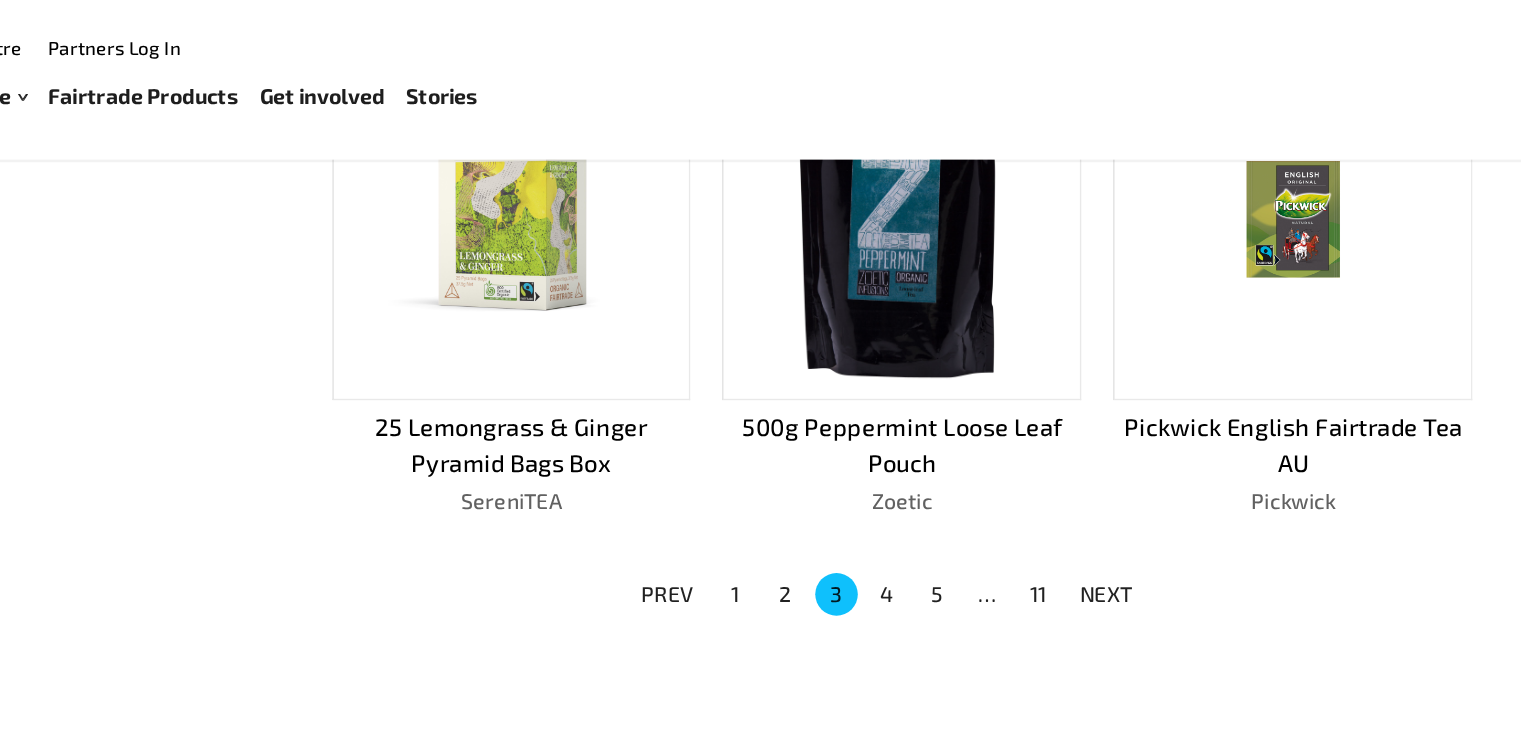 scroll, scrollTop: 1392, scrollLeft: 0, axis: vertical 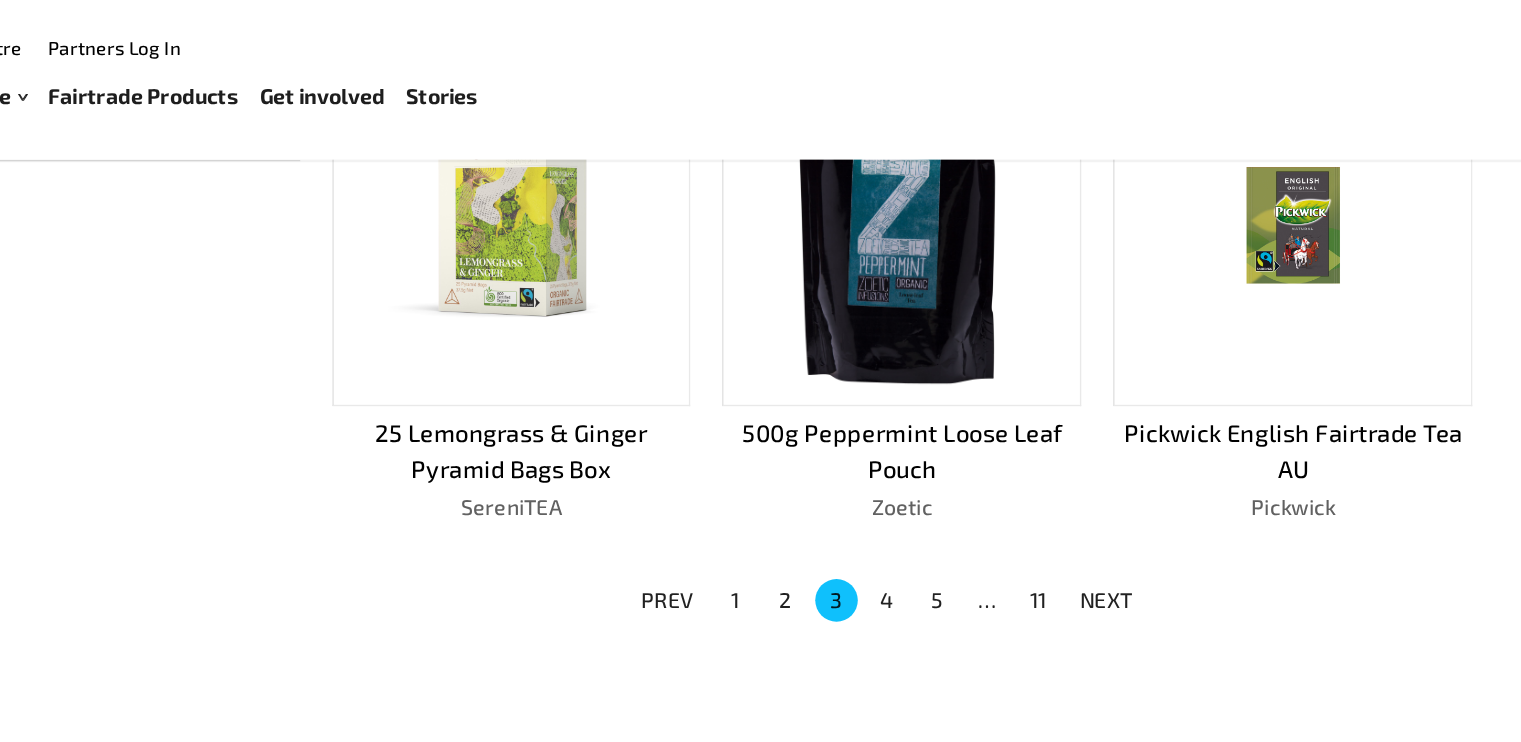 click on "4" at bounding box center (906, 451) 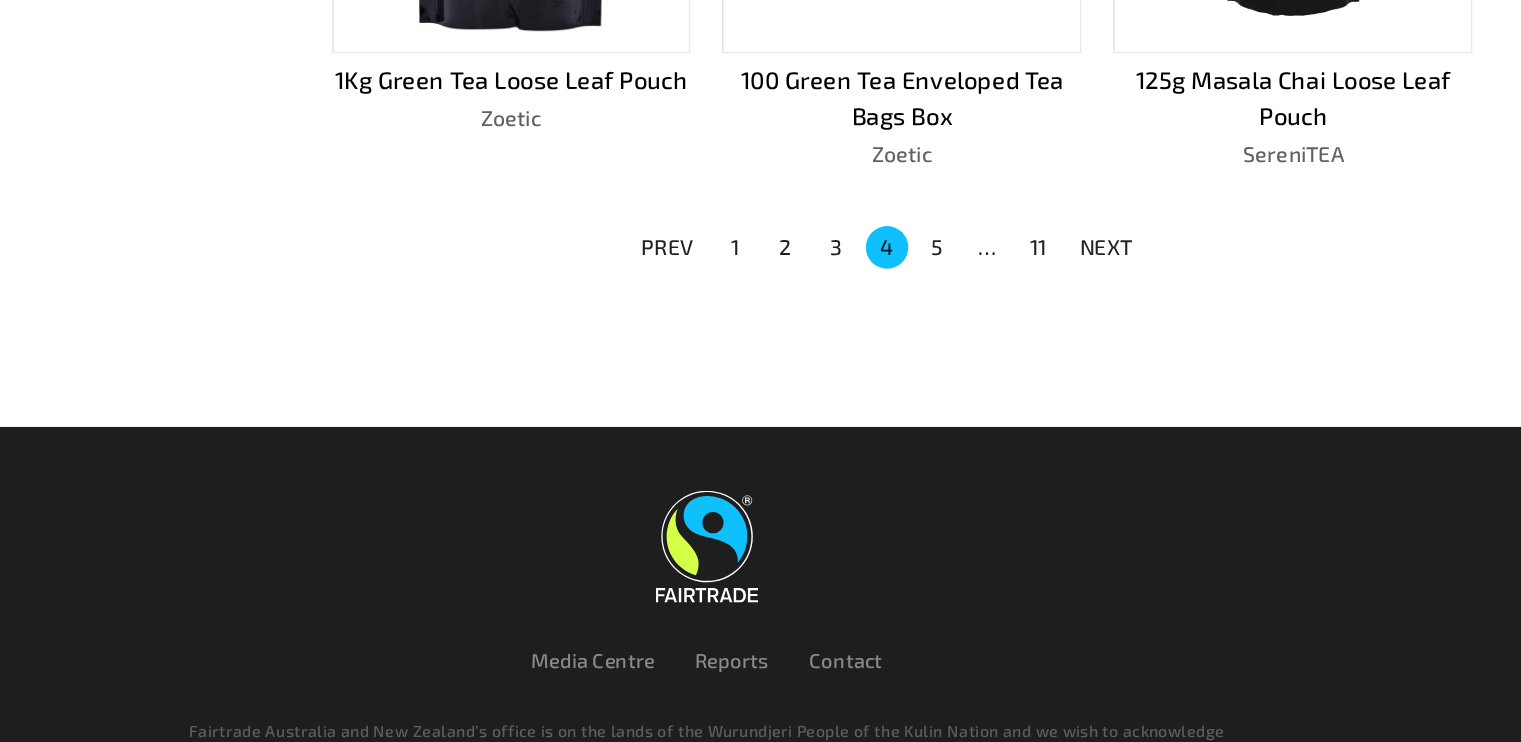 scroll, scrollTop: 1476, scrollLeft: 0, axis: vertical 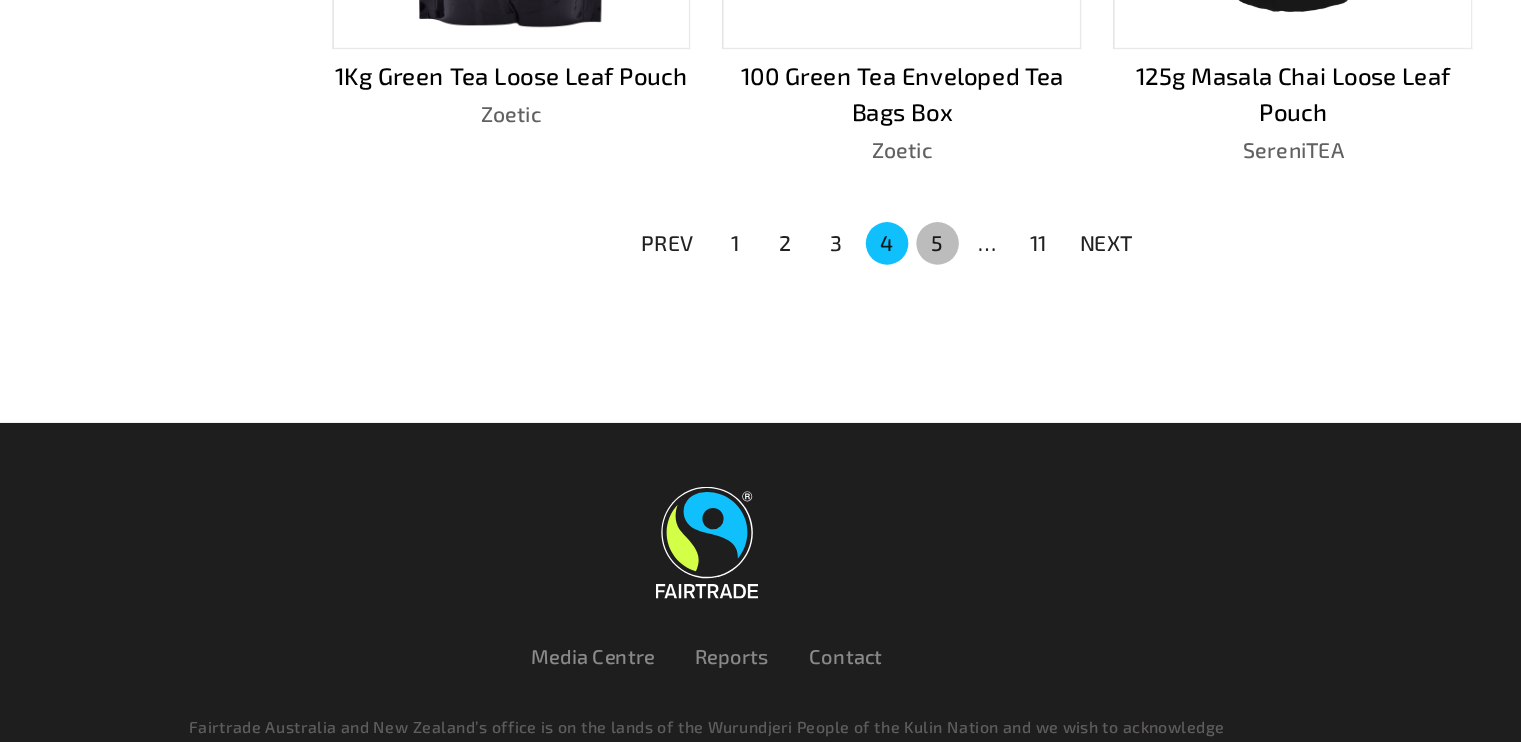 click on "5" at bounding box center (944, 367) 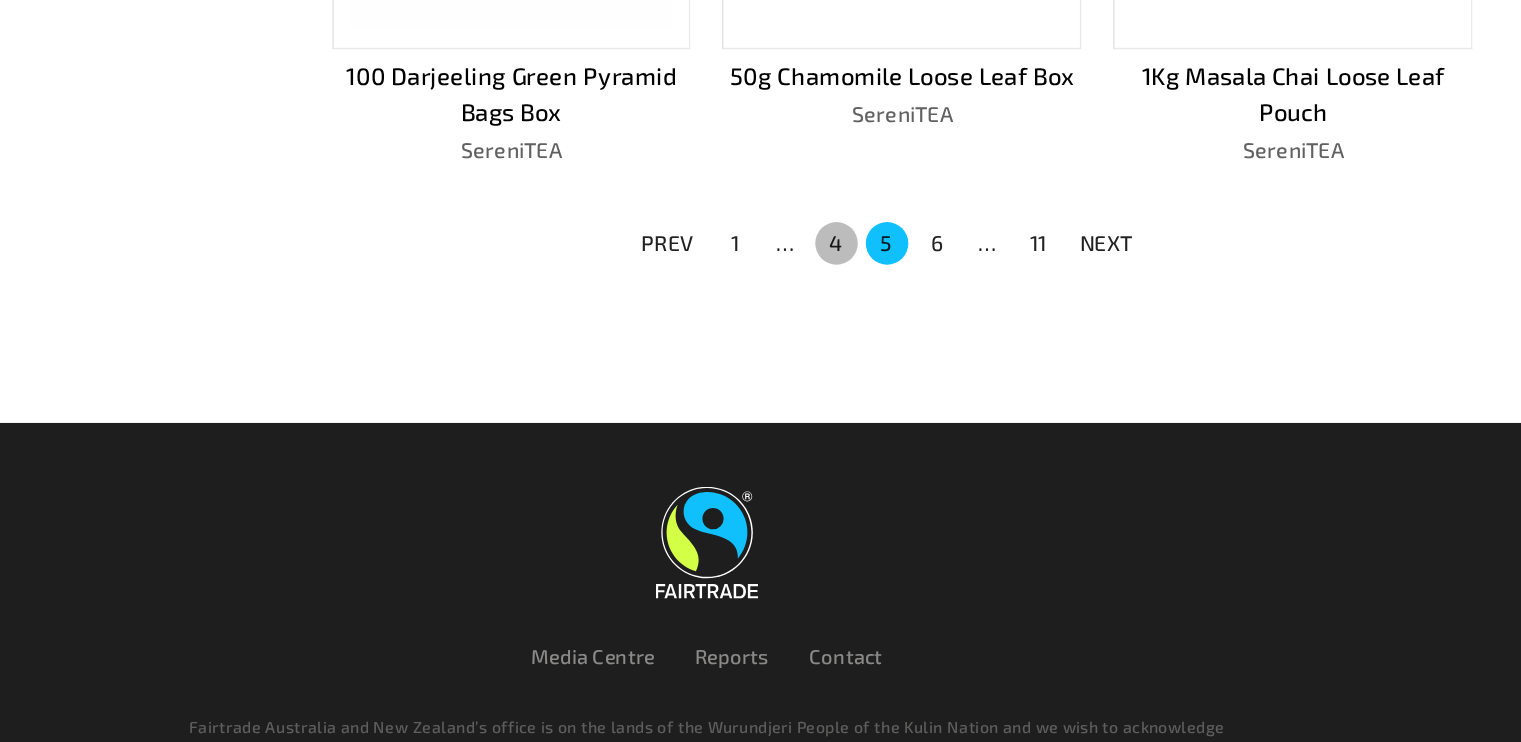 click on "4" at bounding box center [868, 367] 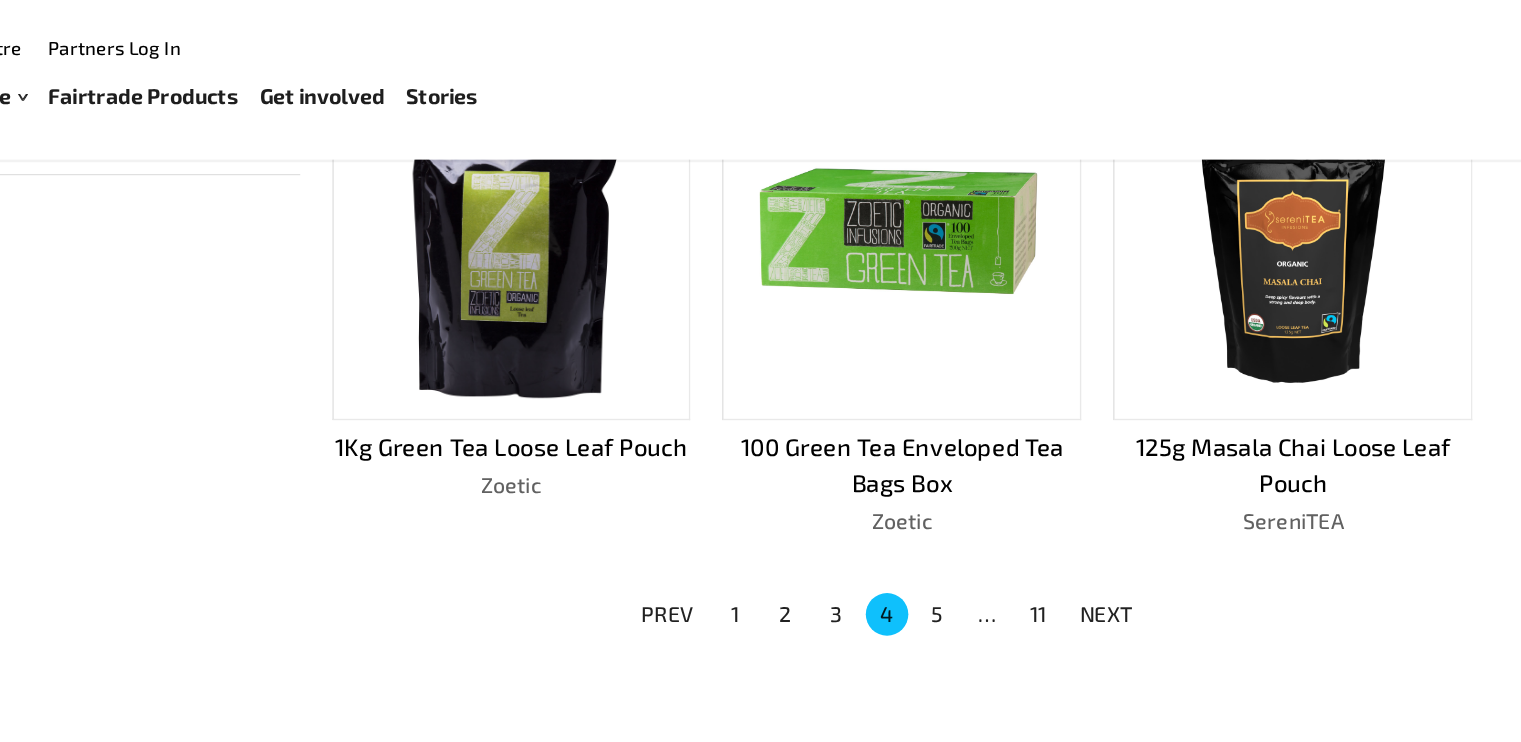 scroll, scrollTop: 1380, scrollLeft: 0, axis: vertical 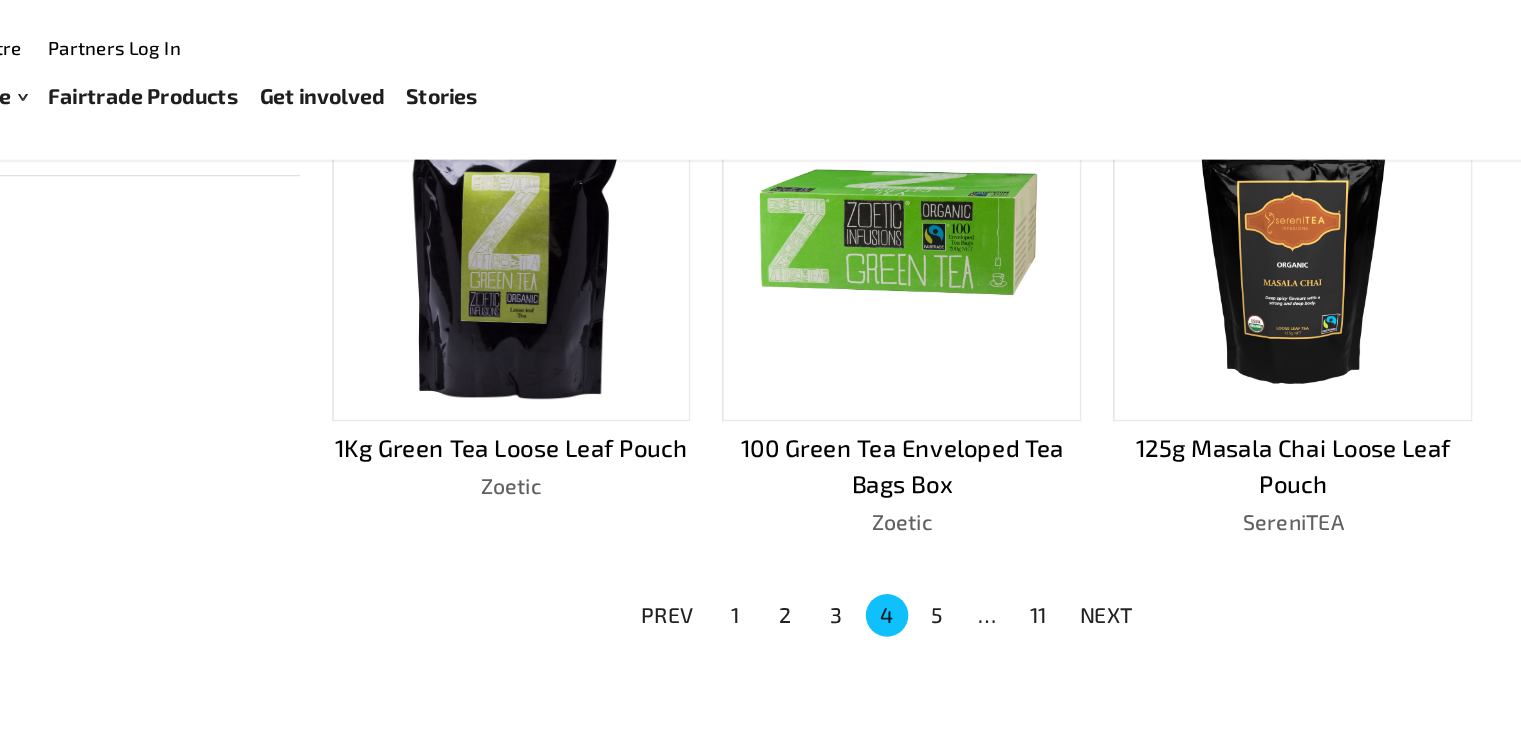 click at bounding box center [623, 181] 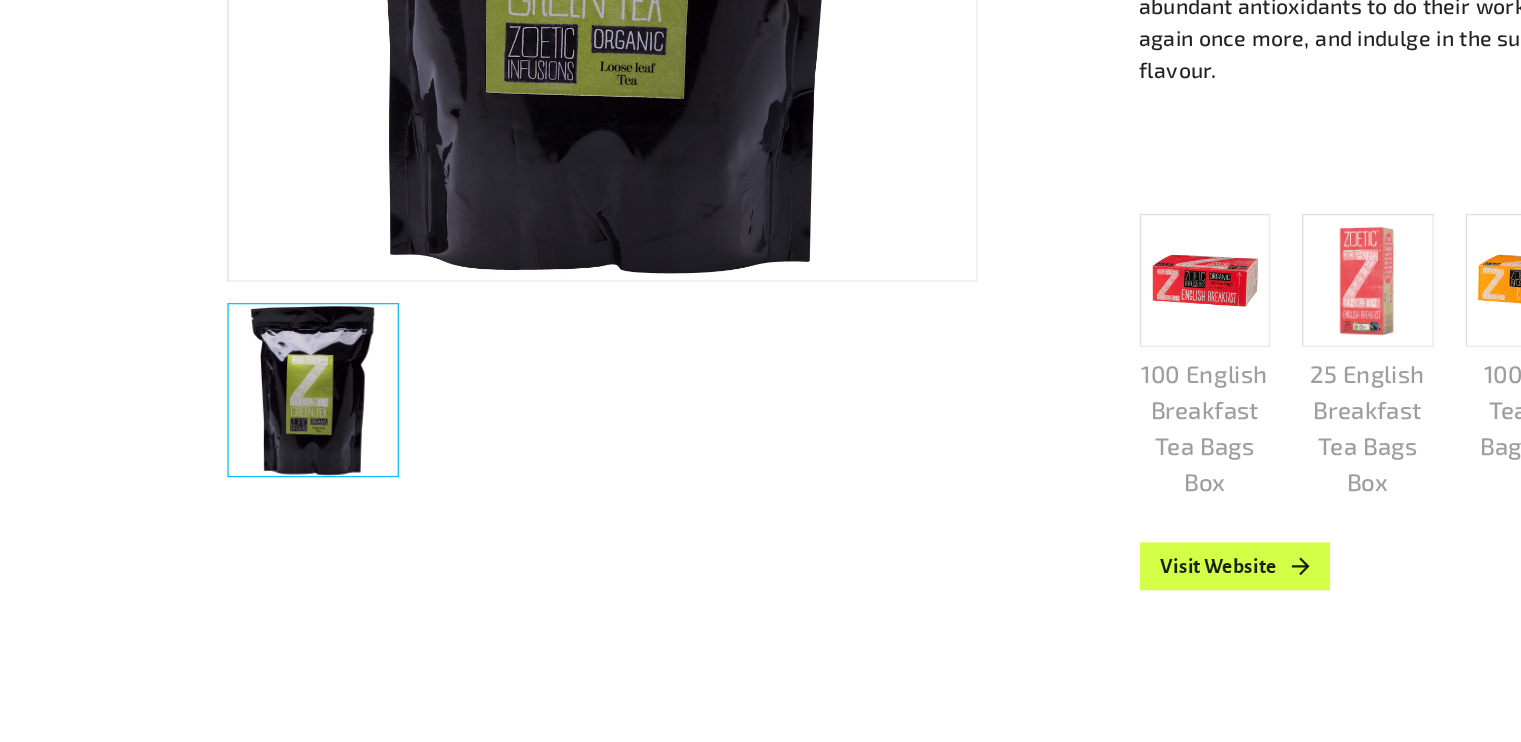 scroll, scrollTop: 625, scrollLeft: 0, axis: vertical 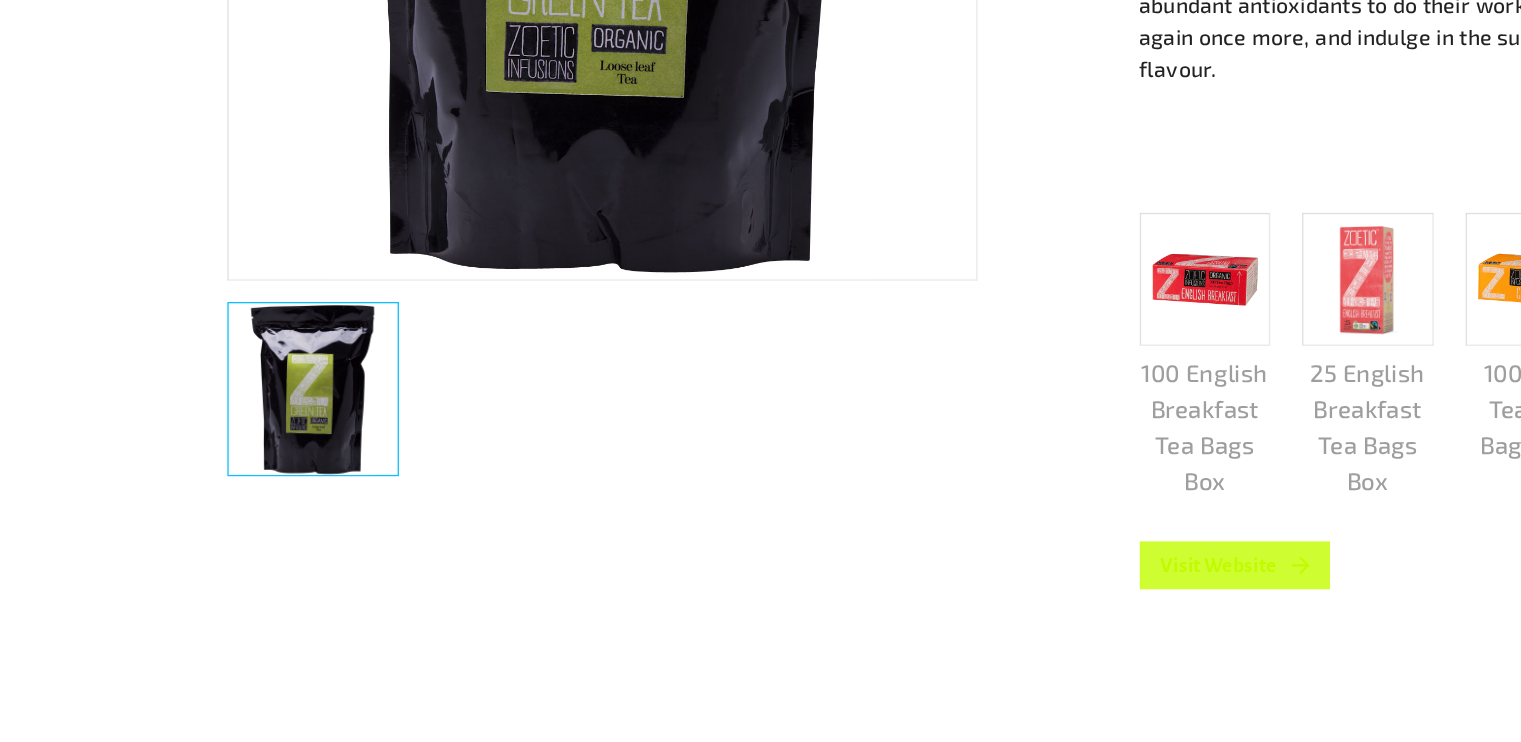 click on "Visit Website" at bounding box center (953, 609) 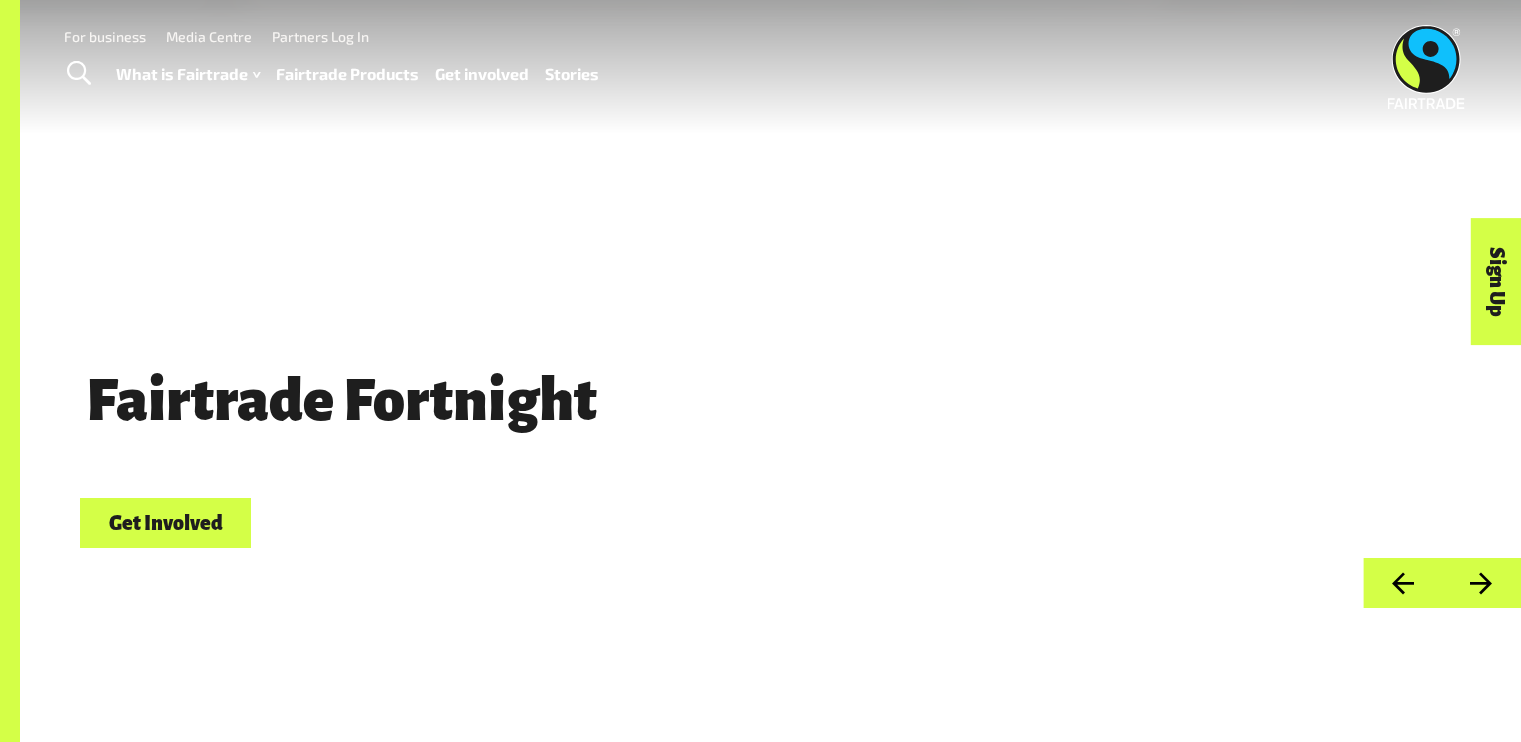 scroll, scrollTop: 0, scrollLeft: 0, axis: both 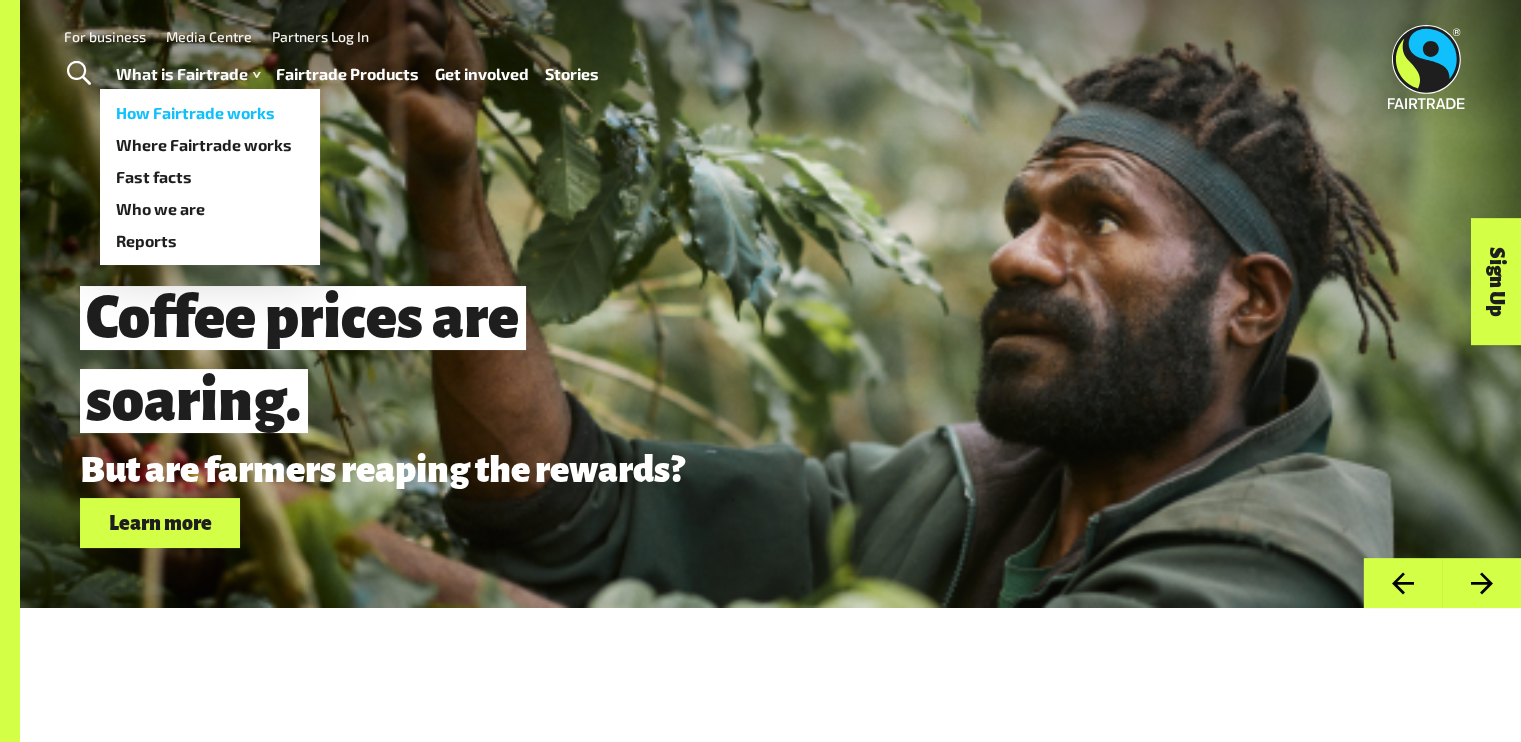 click on "How Fairtrade works" at bounding box center [210, 113] 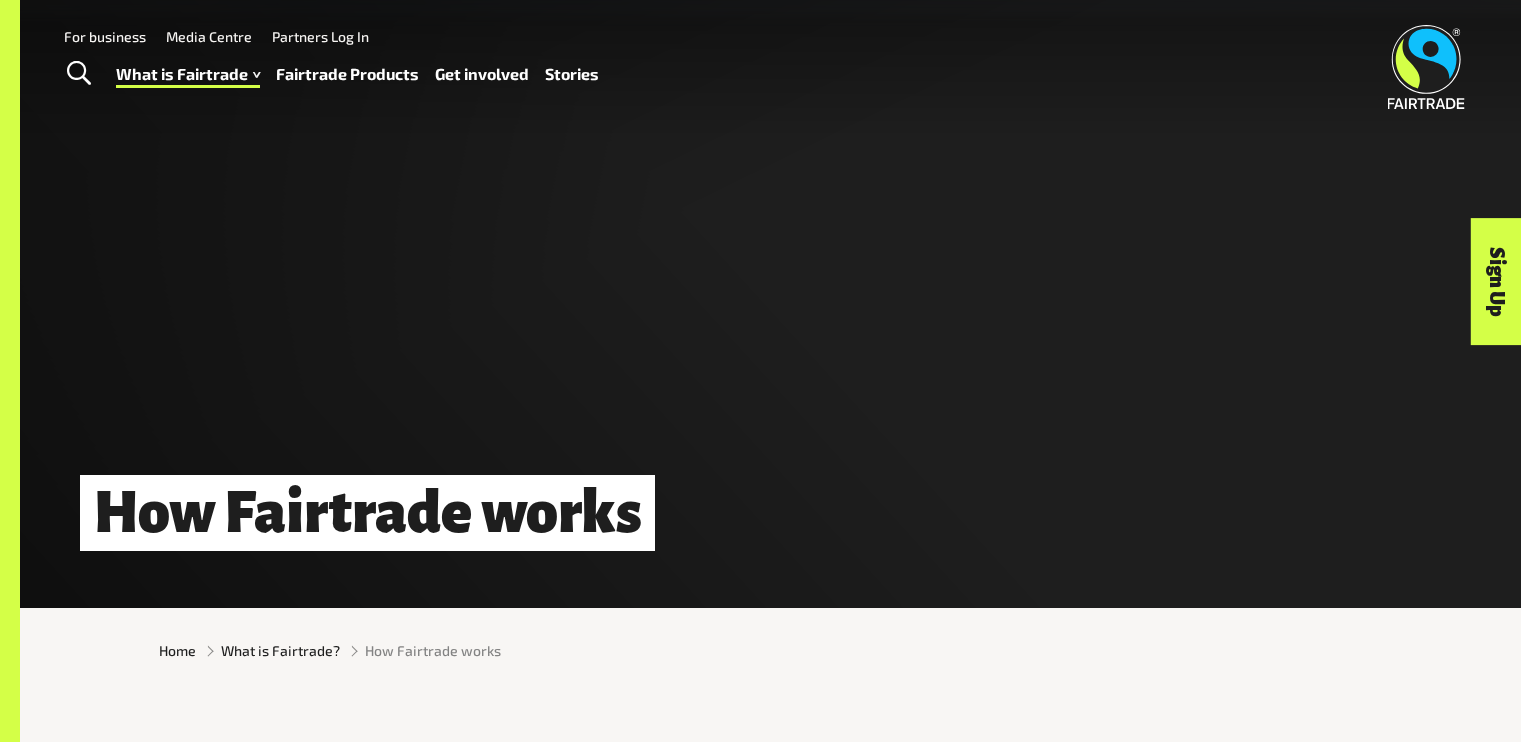 scroll, scrollTop: 0, scrollLeft: 0, axis: both 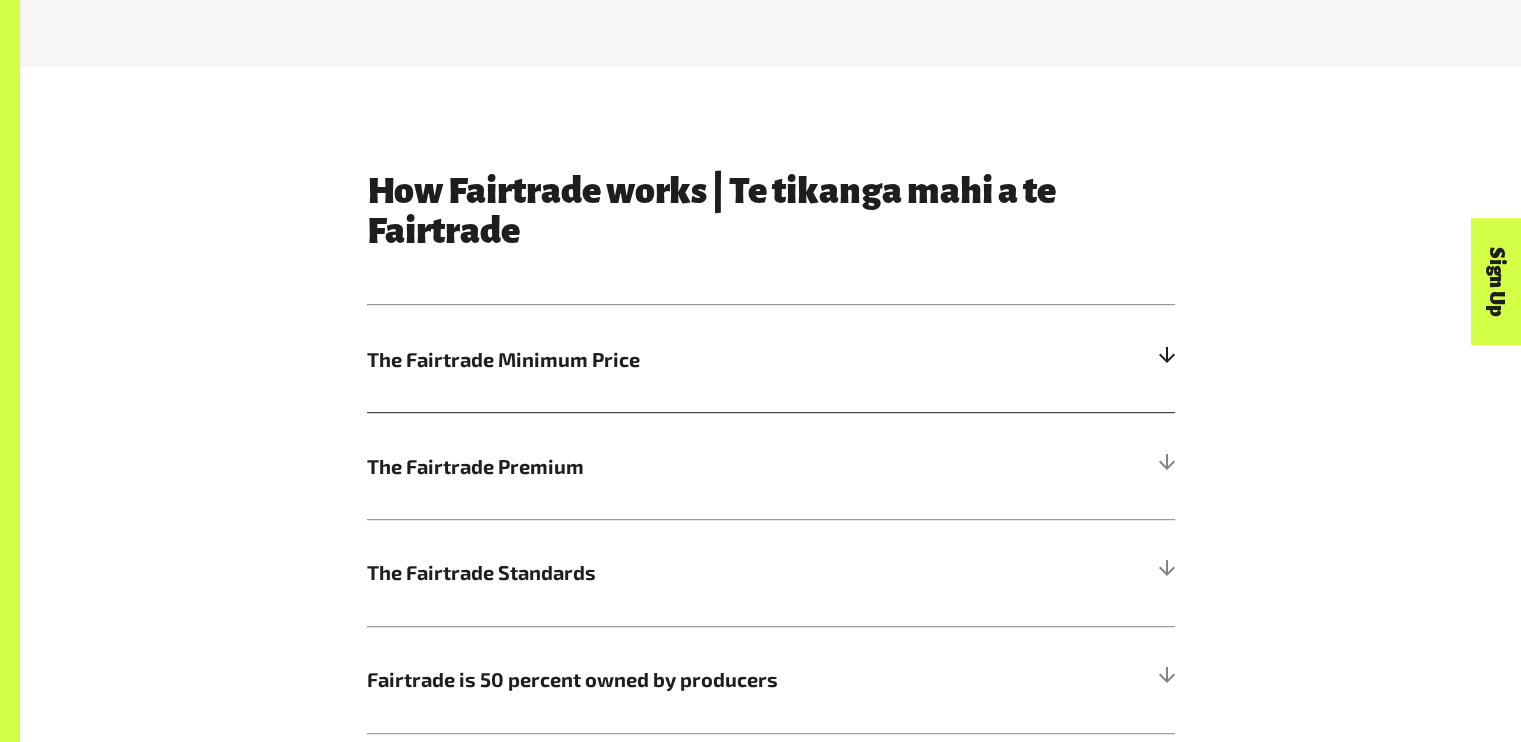 click on "The Fairtrade Minimum Price" at bounding box center (670, 359) 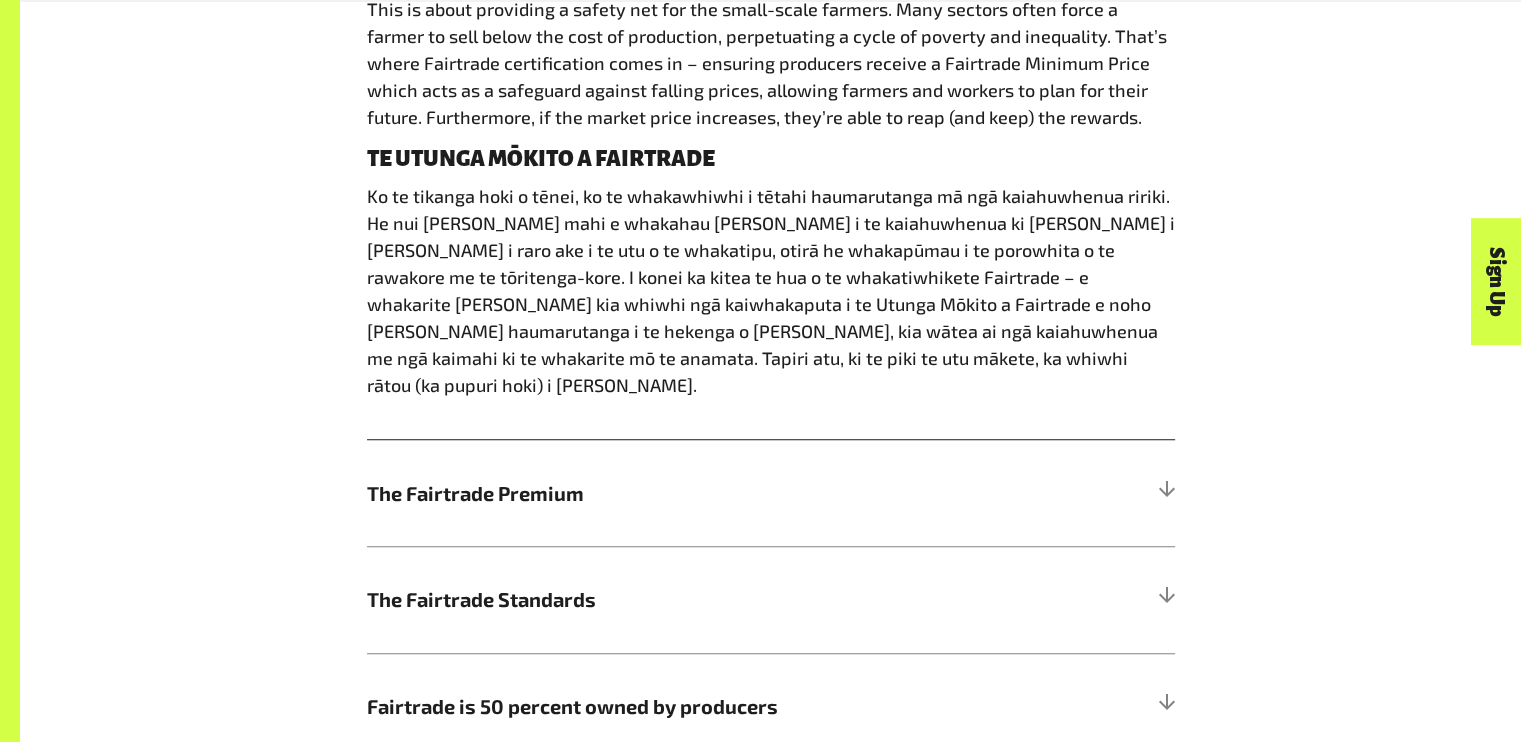 scroll, scrollTop: 1410, scrollLeft: 0, axis: vertical 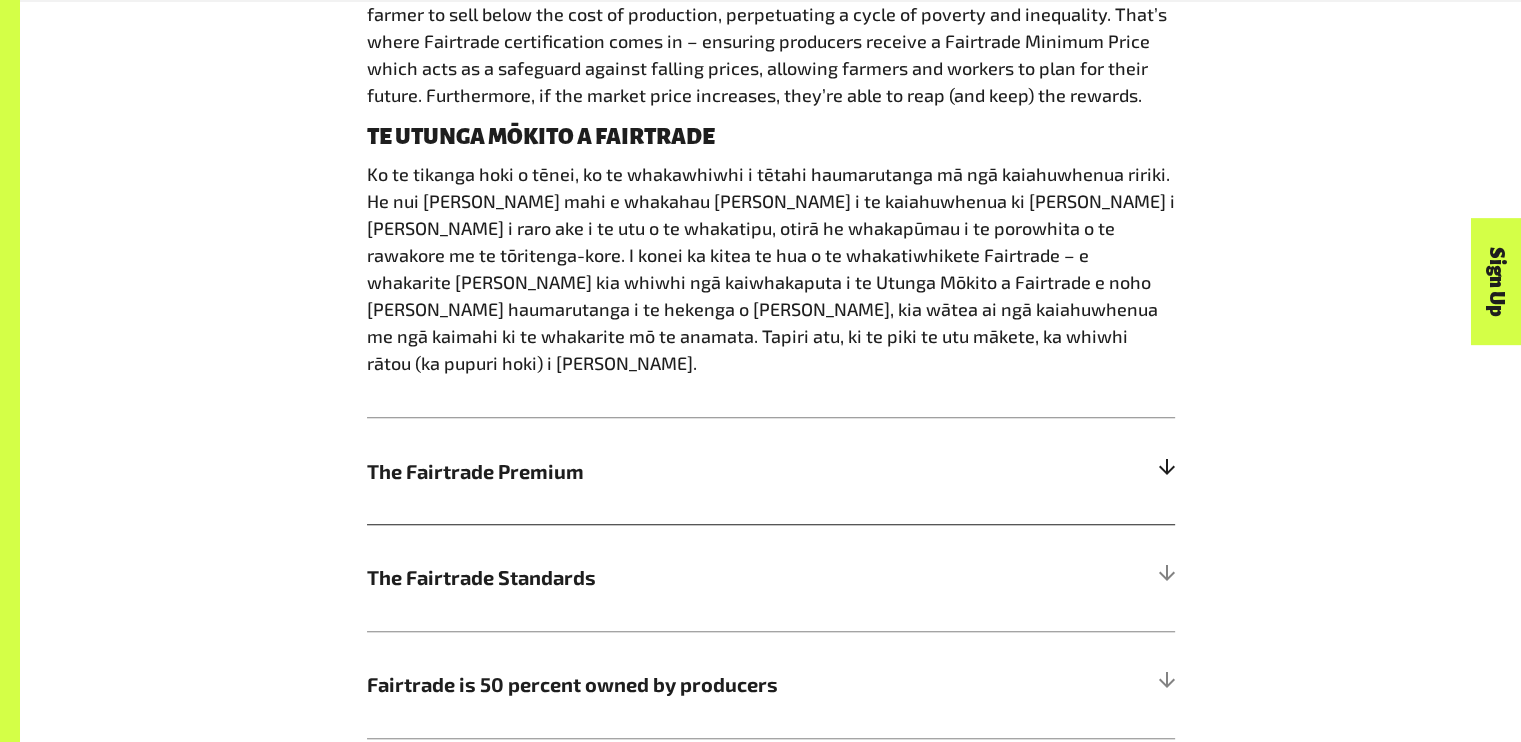 click on "The Fairtrade Premium" at bounding box center [670, 471] 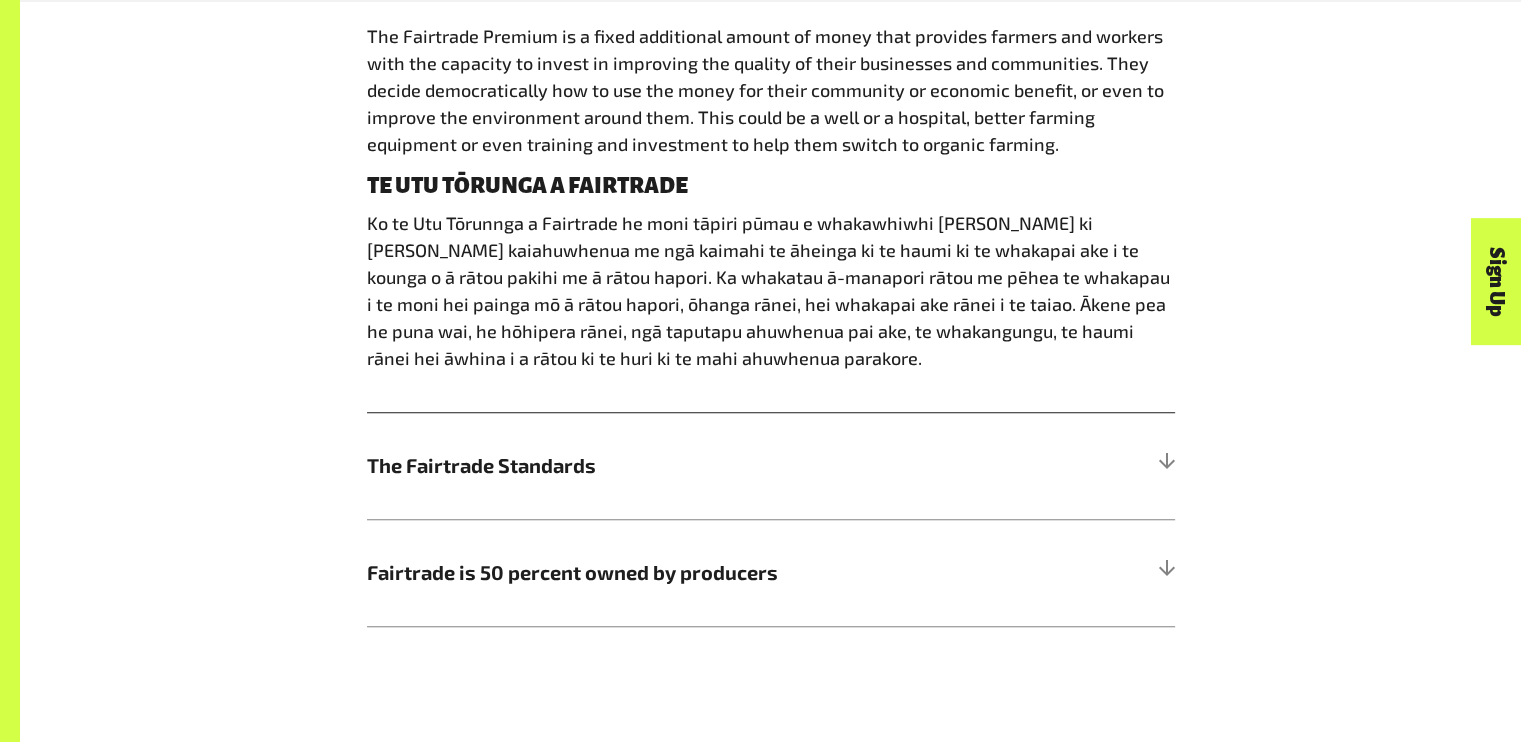 scroll, scrollTop: 1468, scrollLeft: 0, axis: vertical 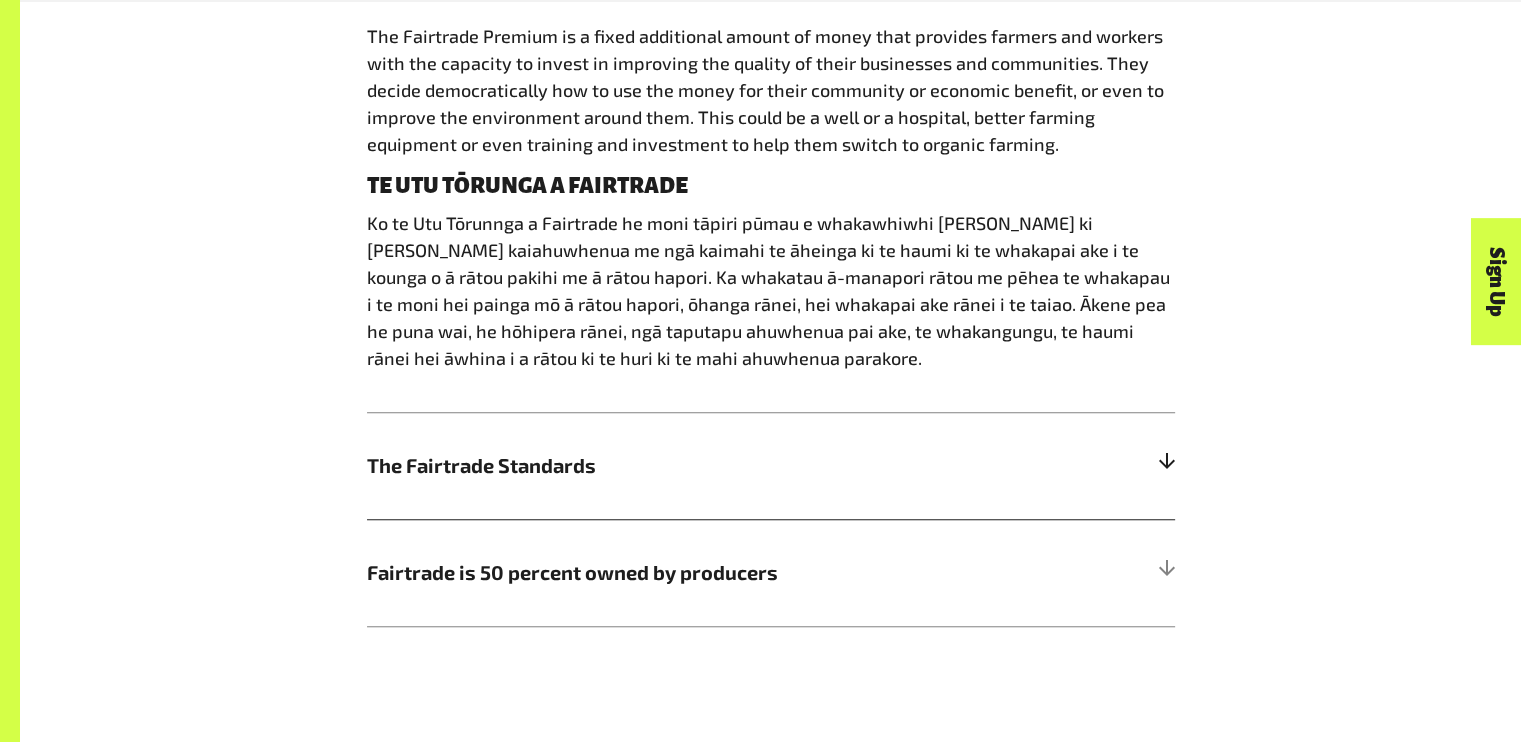 click on "The Fairtrade Standards" at bounding box center (670, 465) 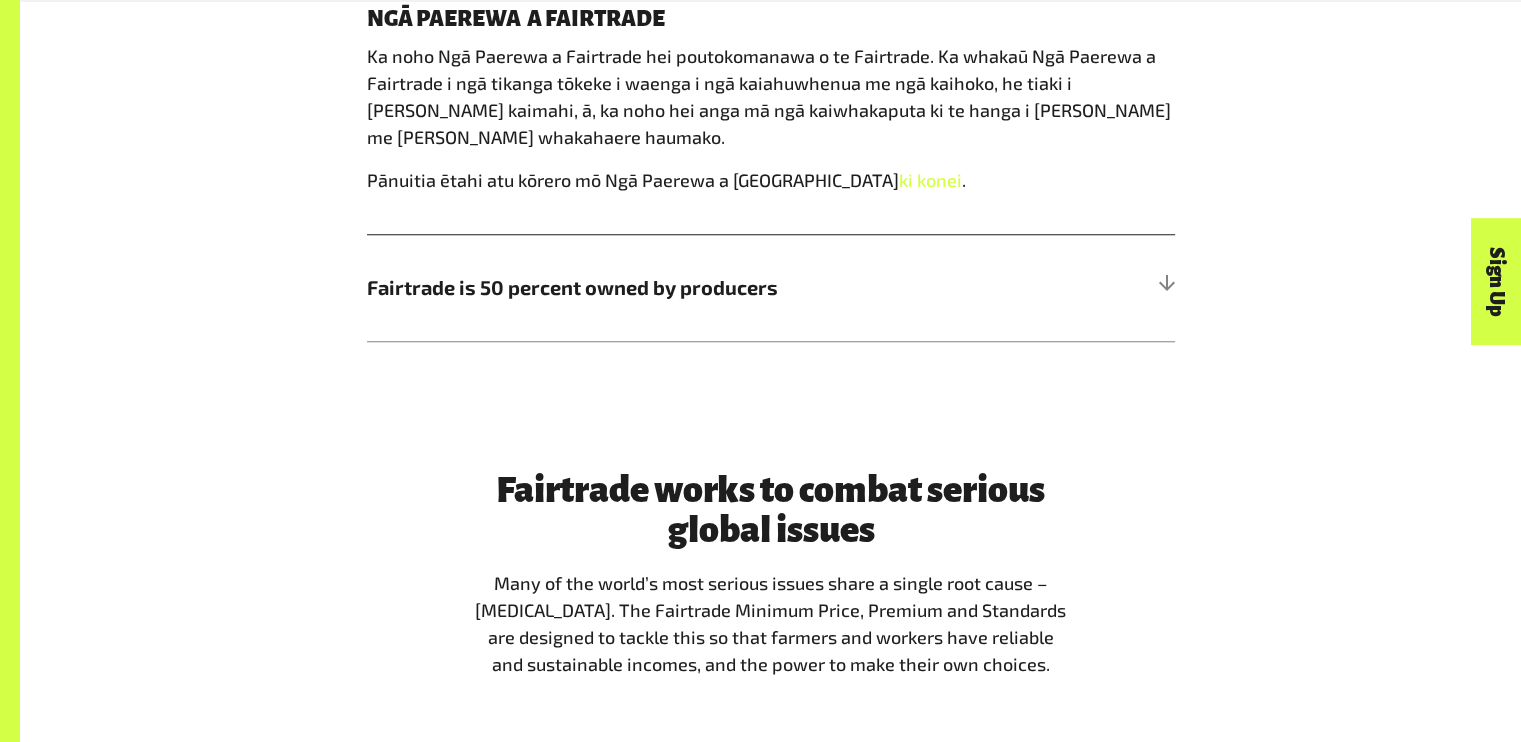 scroll, scrollTop: 1732, scrollLeft: 0, axis: vertical 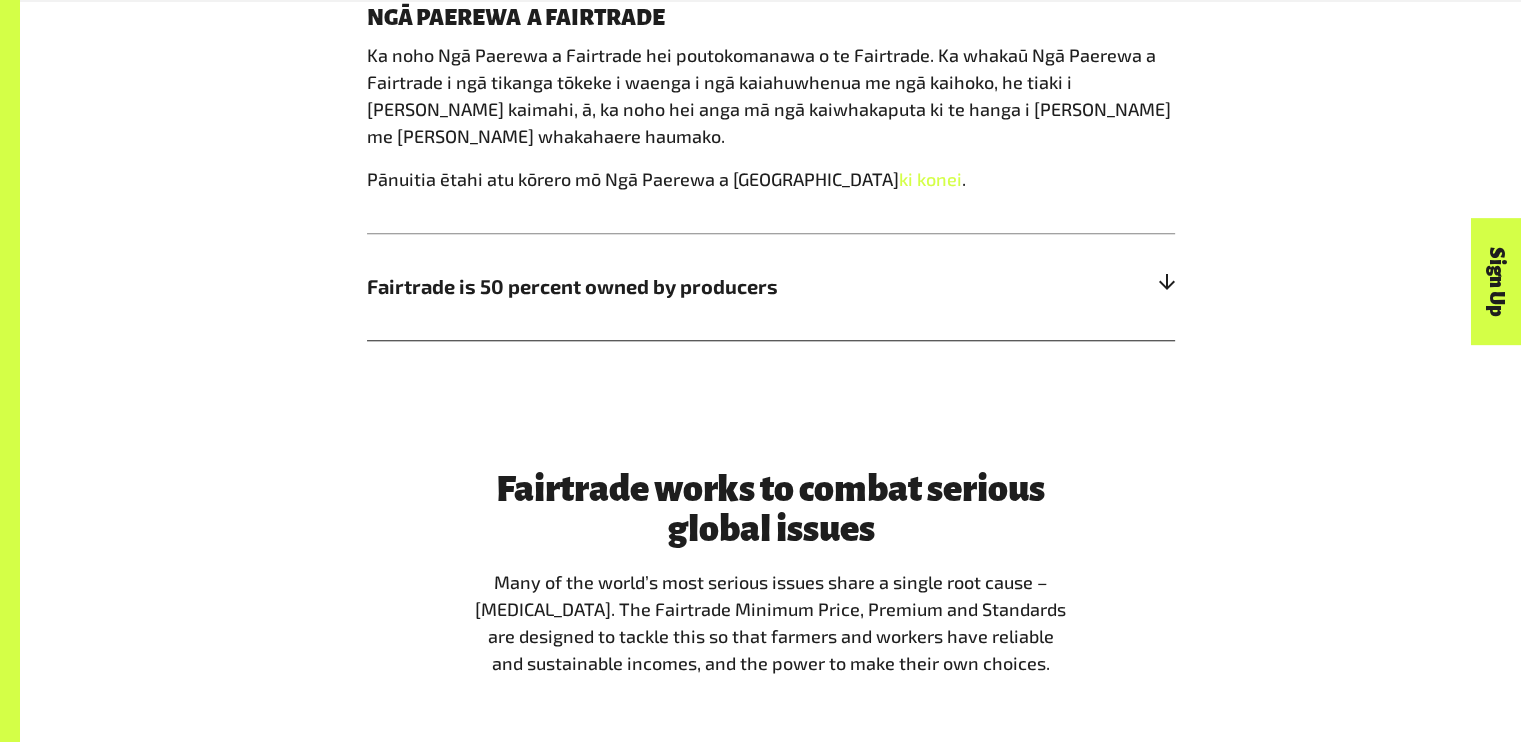 click on "Fairtrade is 50 percent owned by producers" at bounding box center (670, 286) 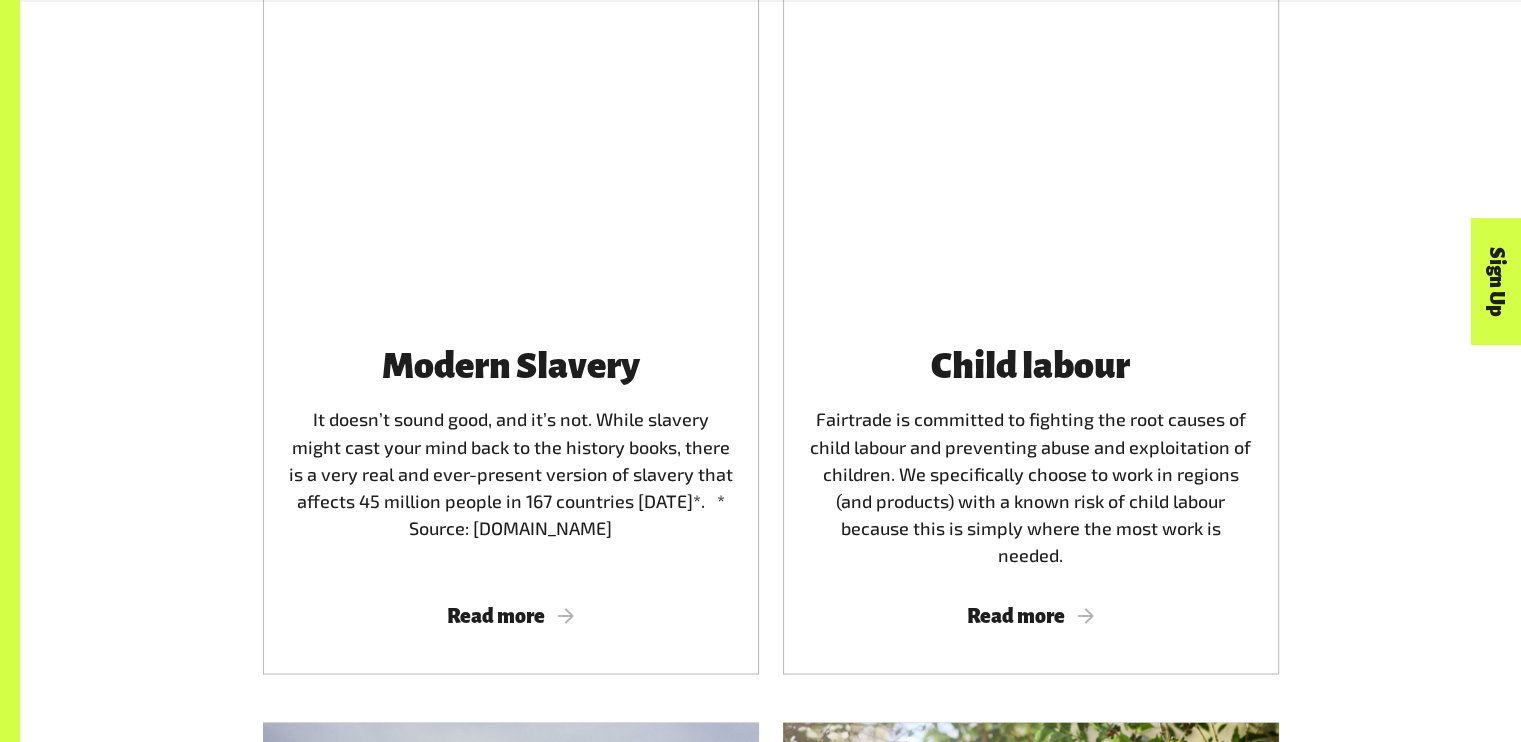 scroll, scrollTop: 3359, scrollLeft: 0, axis: vertical 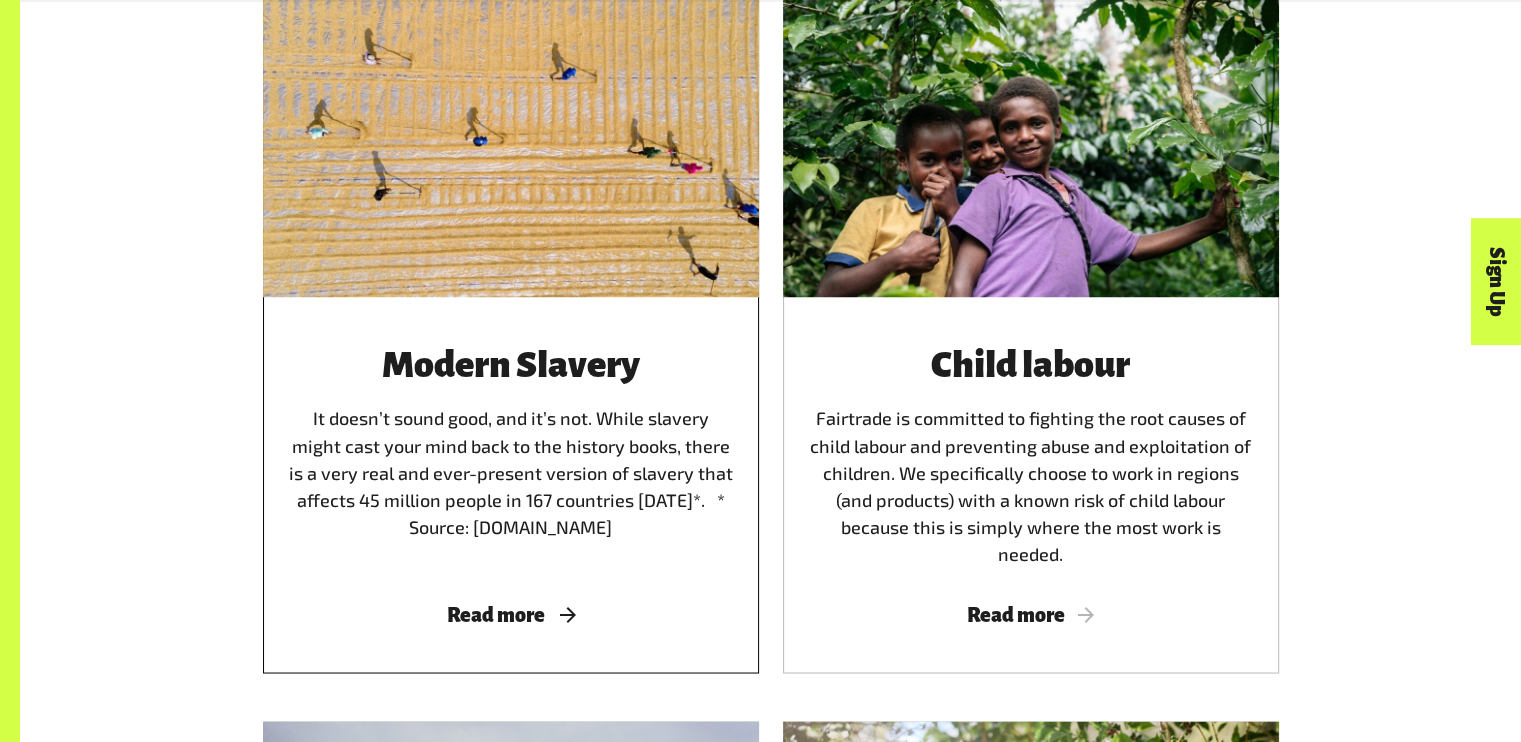 click on "Read more" at bounding box center [511, 614] 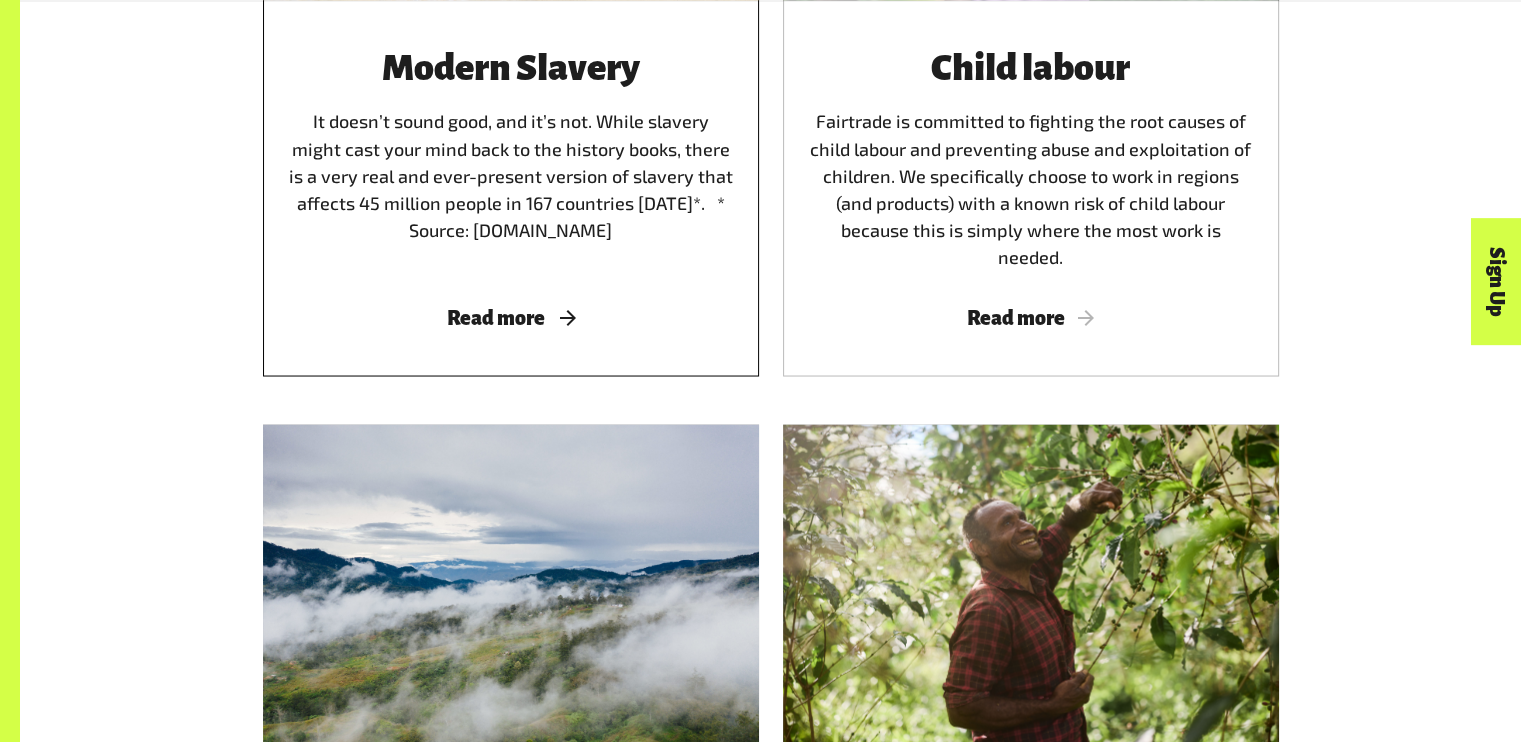 scroll, scrollTop: 3658, scrollLeft: 0, axis: vertical 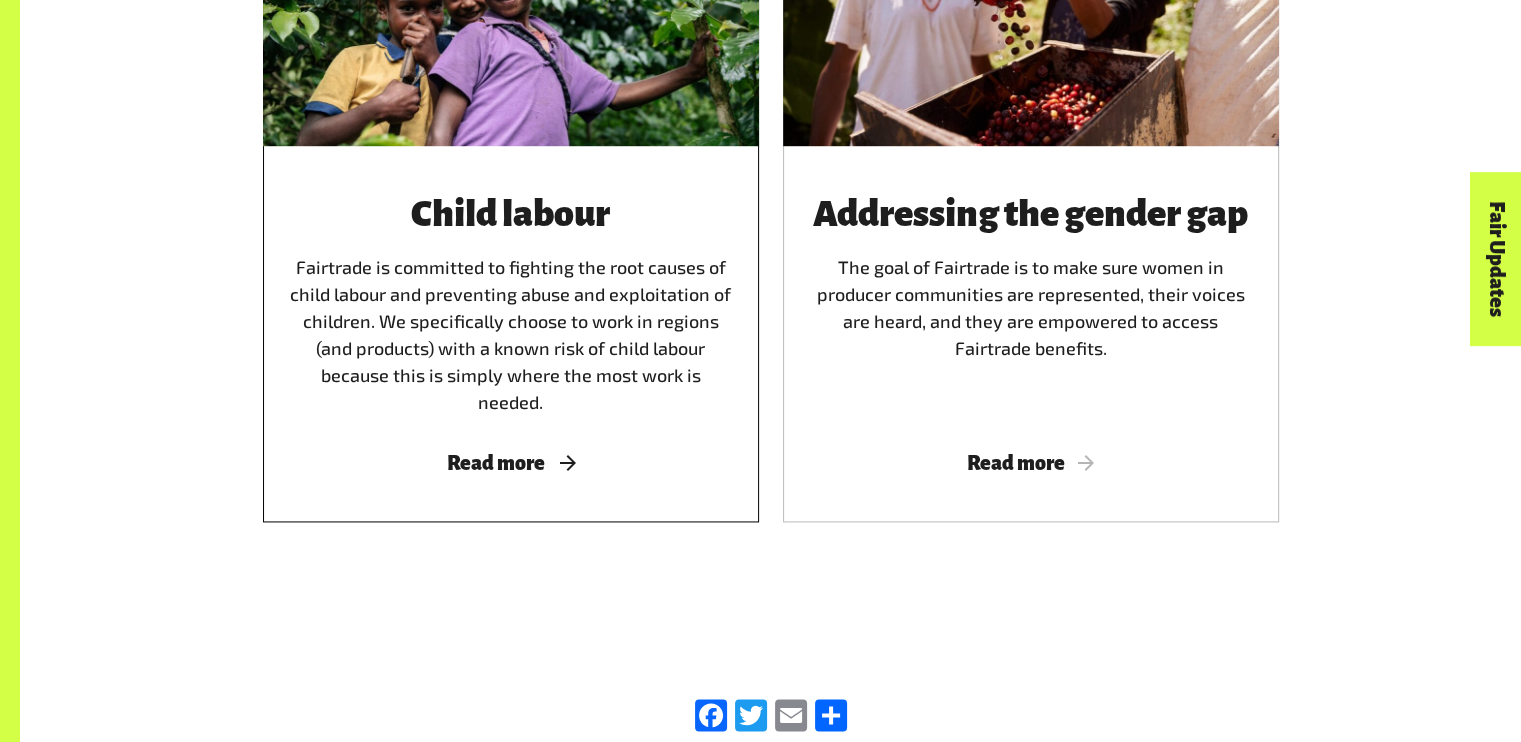 click on "Read more" at bounding box center [511, 463] 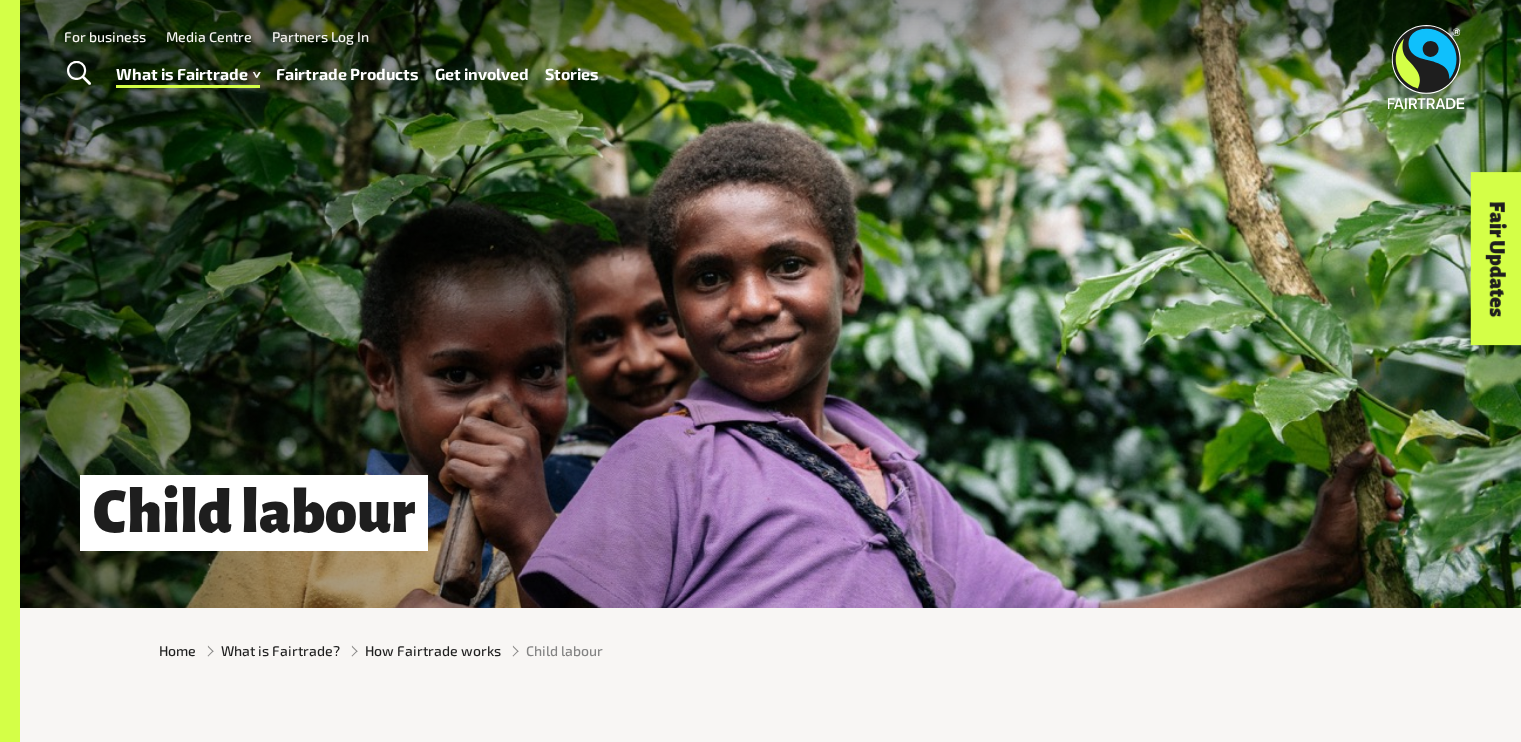 scroll, scrollTop: 0, scrollLeft: 0, axis: both 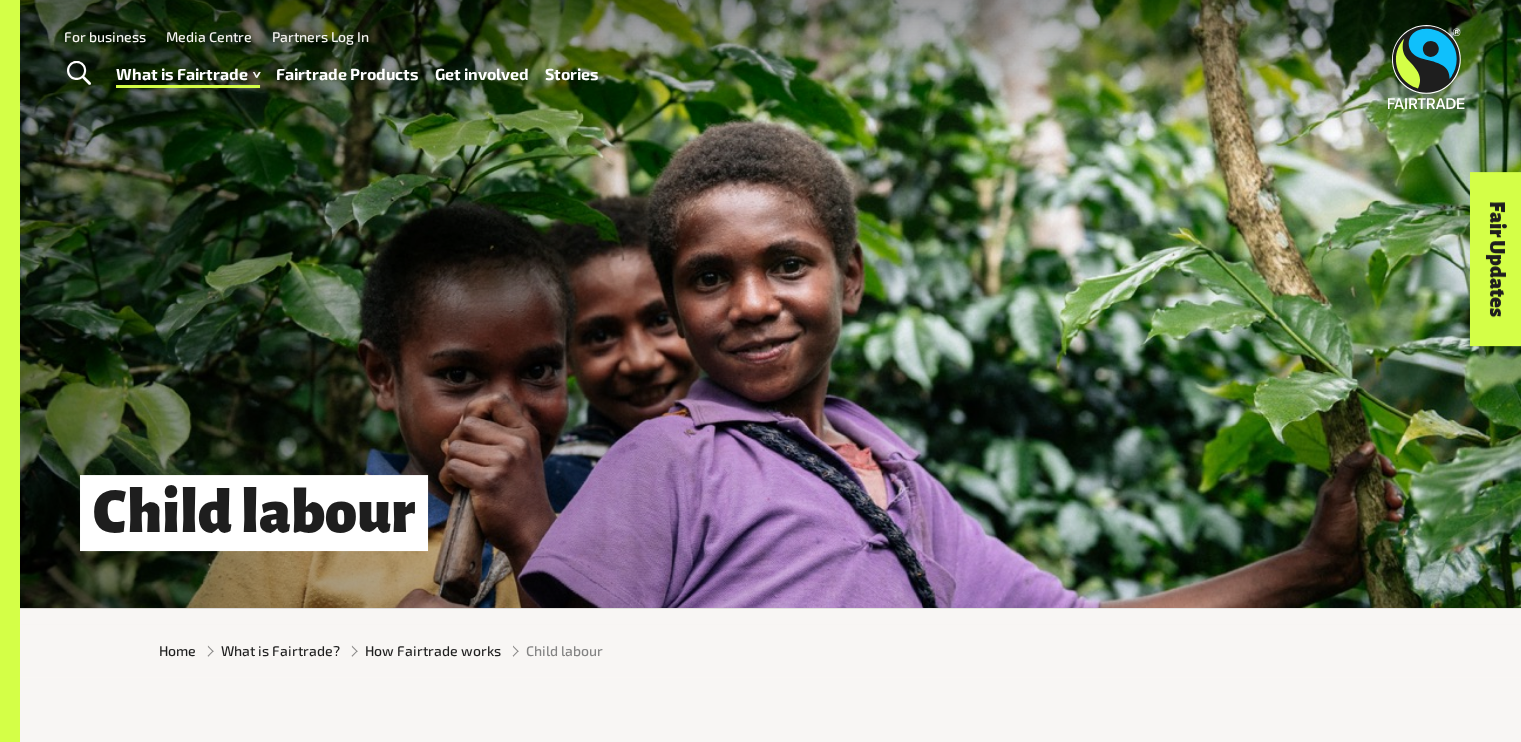 click on "Fairtrade Products" at bounding box center (347, 74) 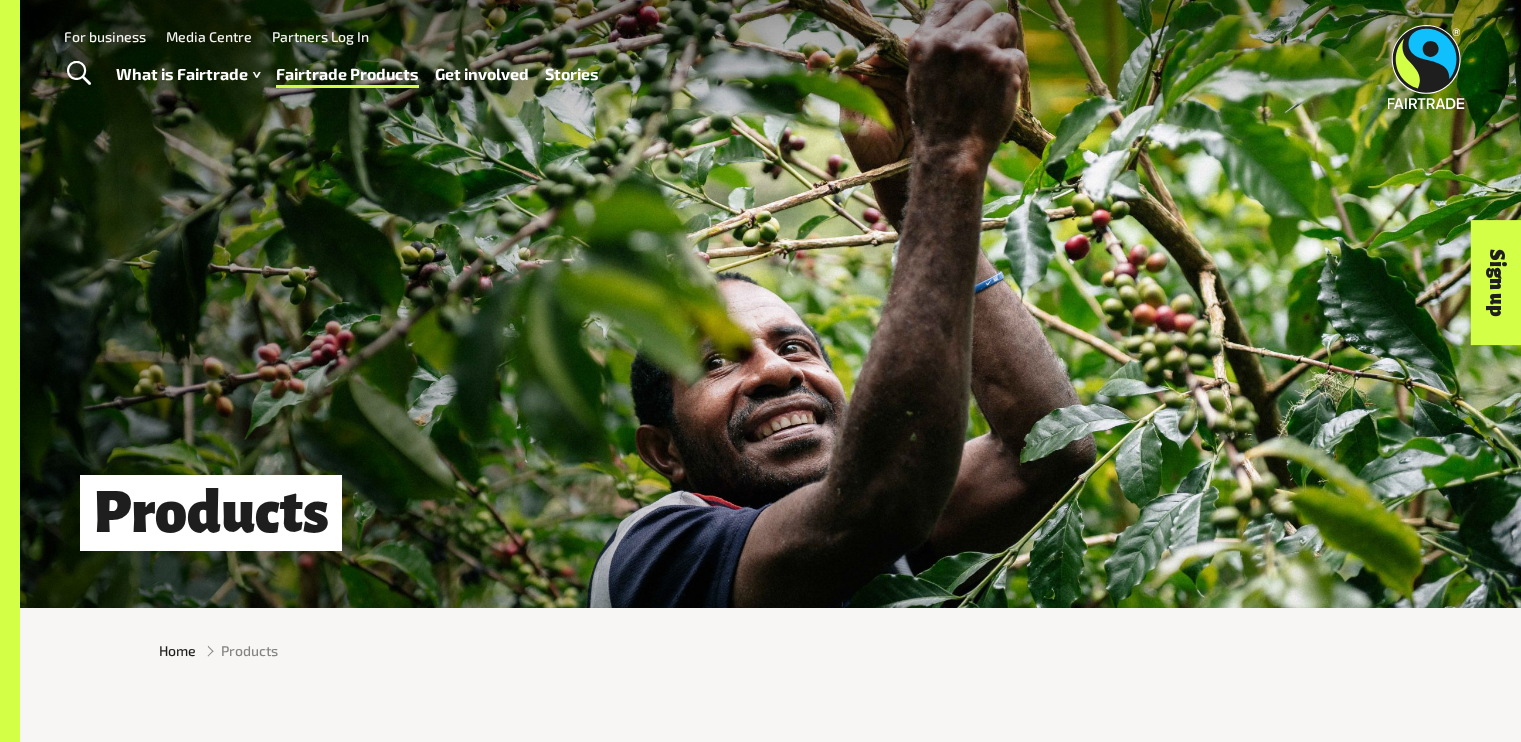 scroll, scrollTop: 0, scrollLeft: 0, axis: both 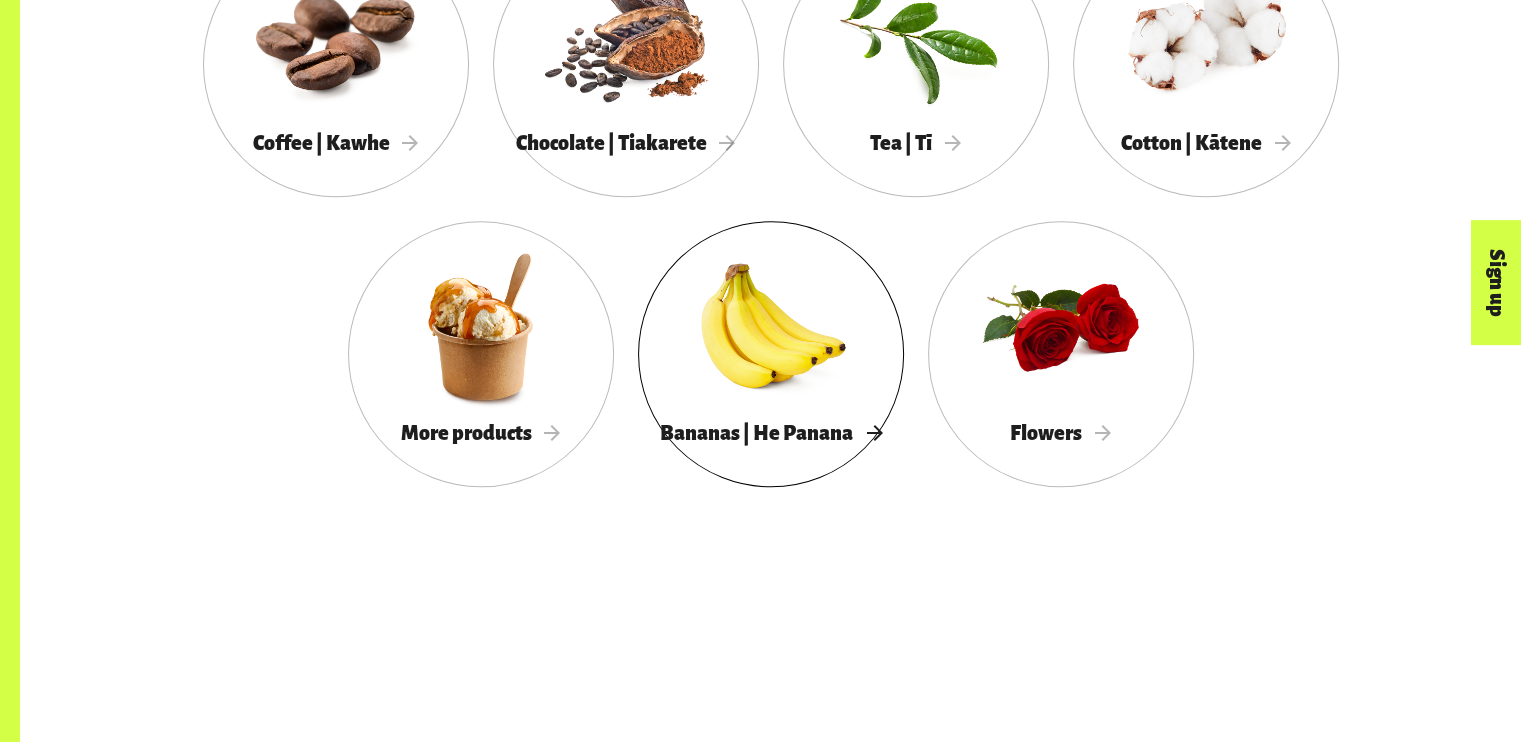 click at bounding box center (771, 326) 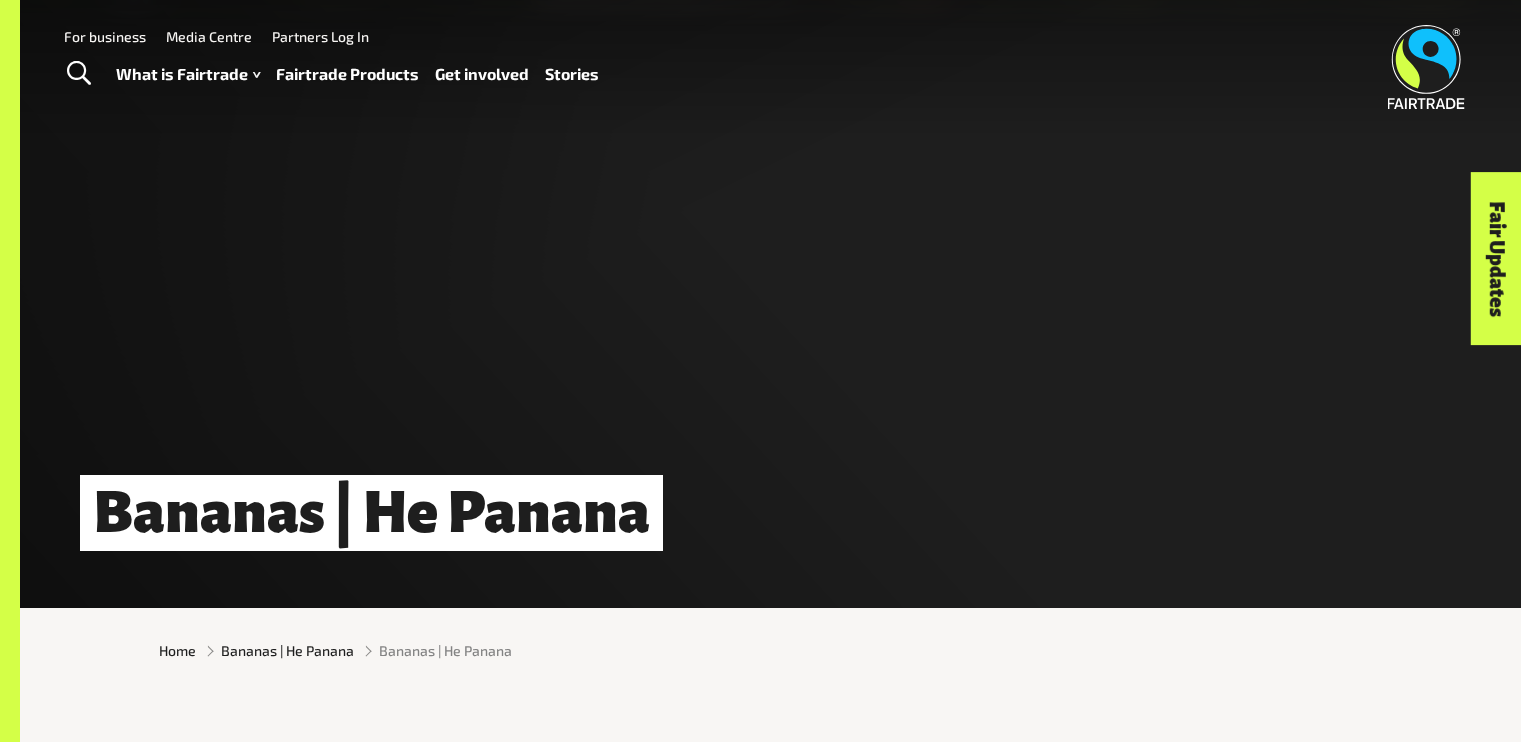 scroll, scrollTop: 0, scrollLeft: 0, axis: both 